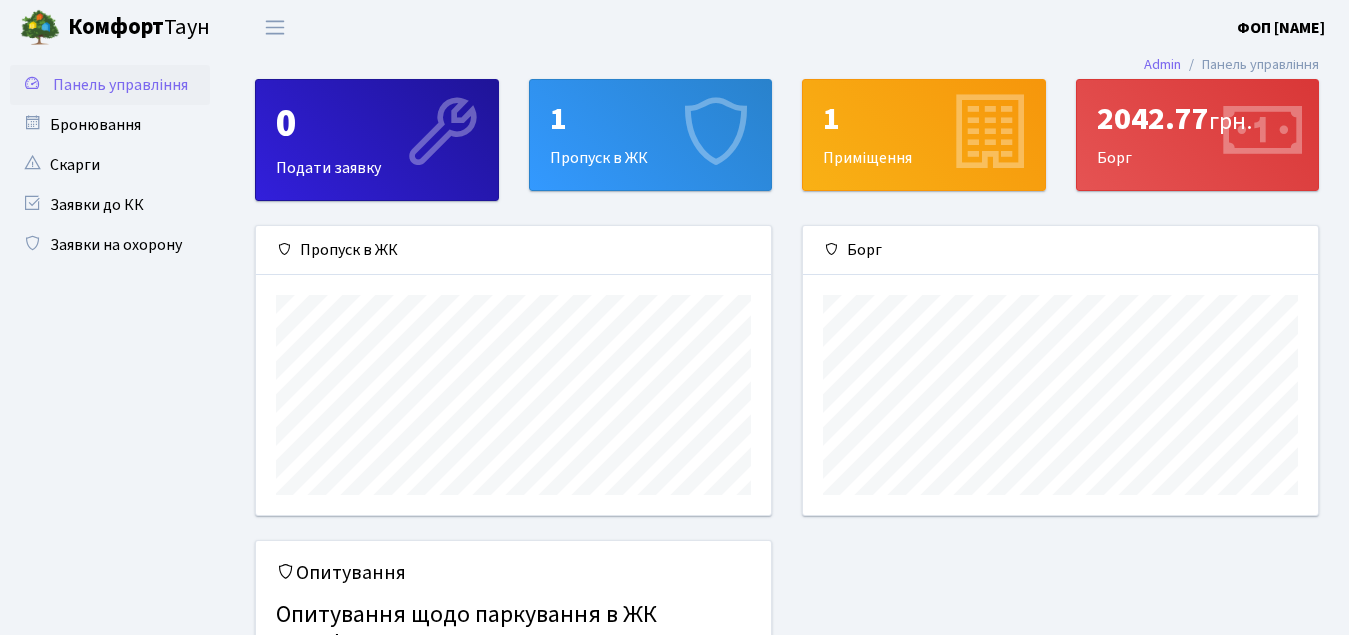 scroll, scrollTop: 0, scrollLeft: 0, axis: both 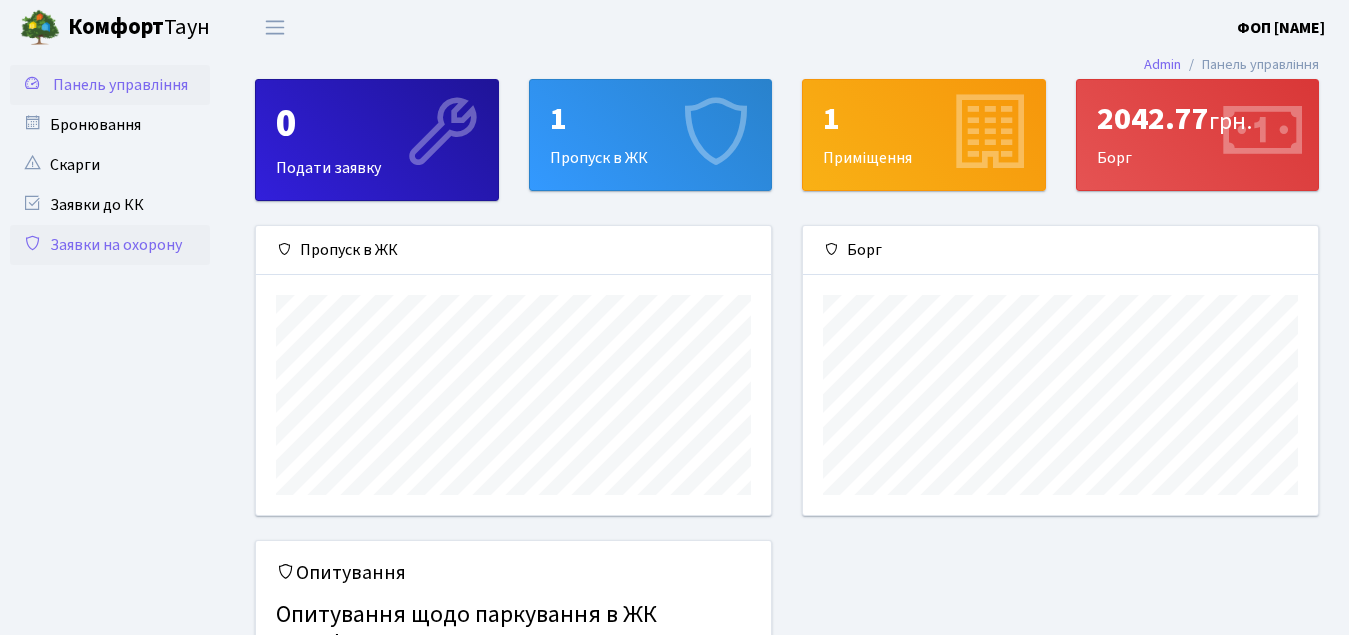 click on "Заявки на охорону" at bounding box center [110, 245] 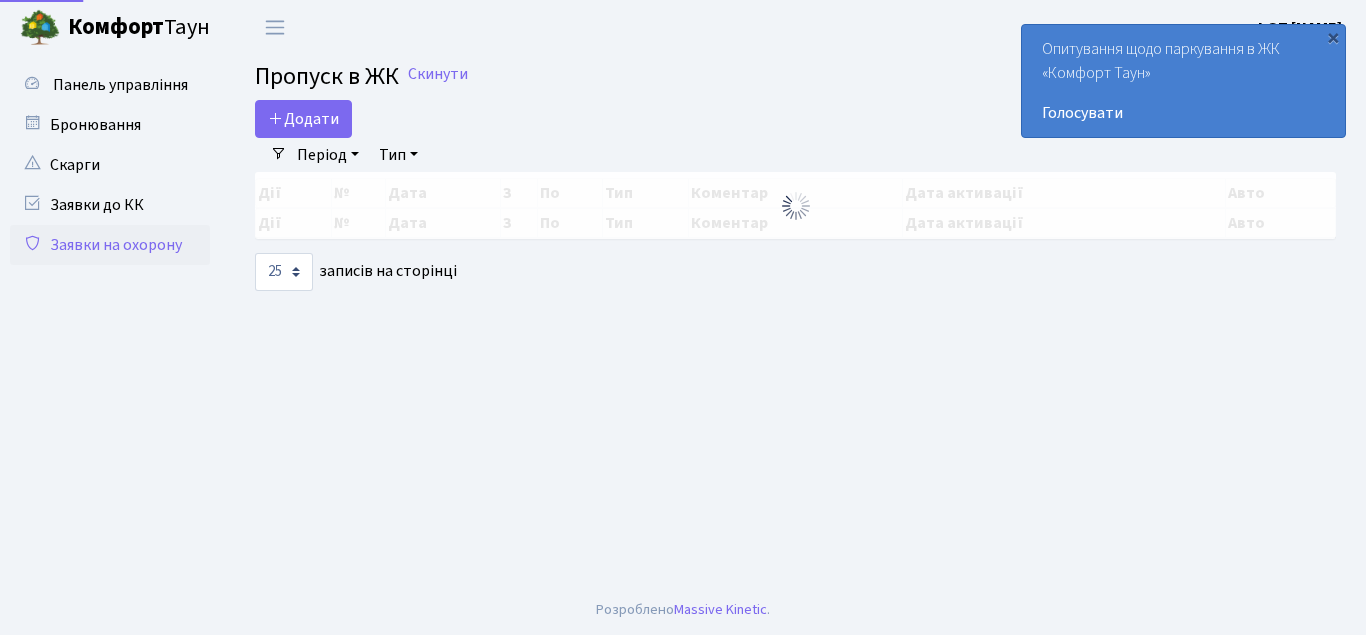select on "25" 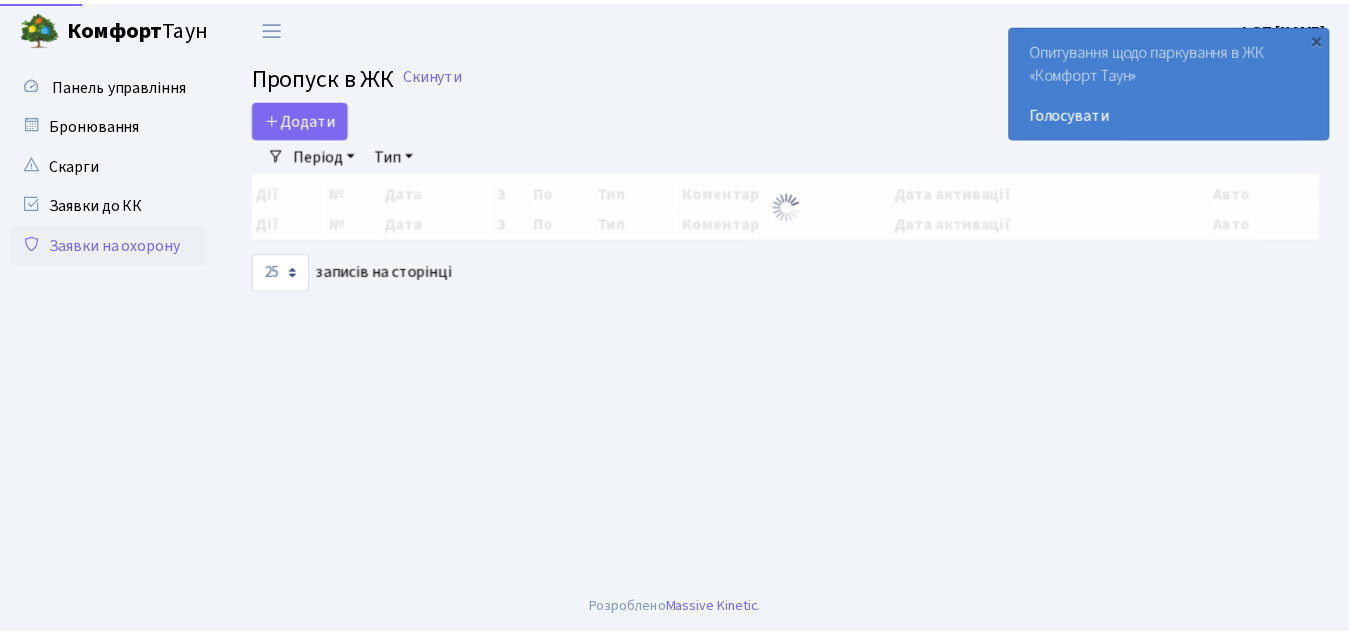 scroll, scrollTop: 0, scrollLeft: 0, axis: both 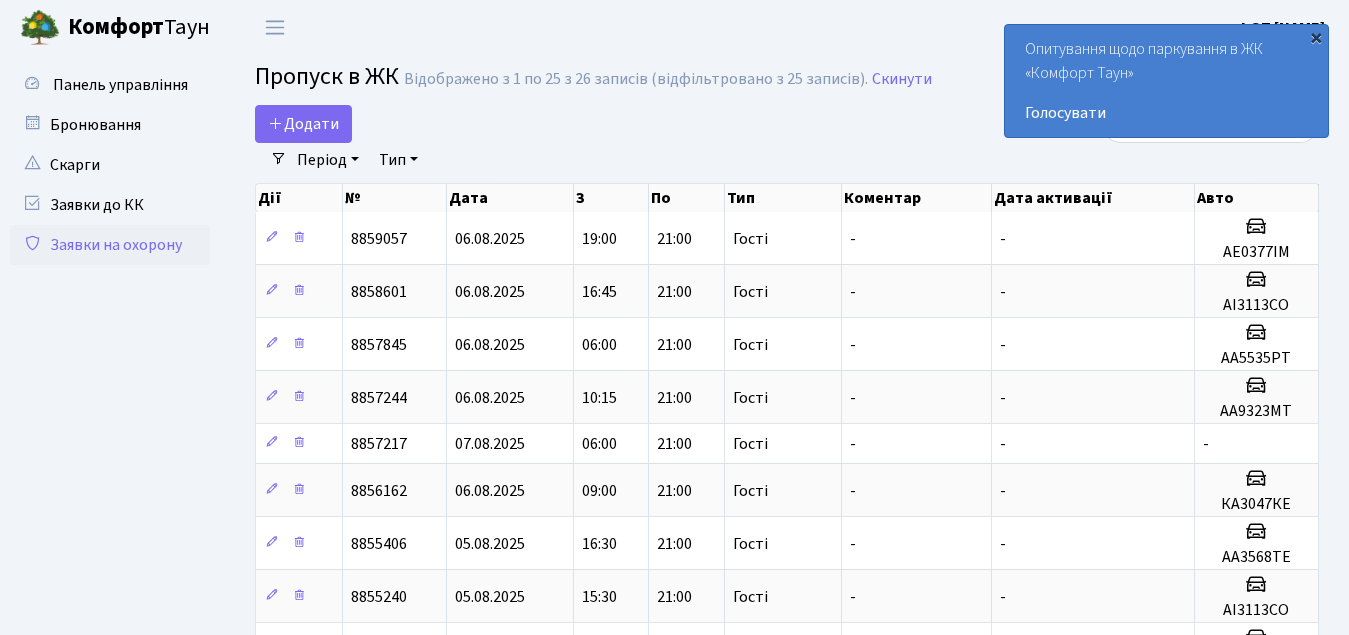 click on "×" at bounding box center (1316, 37) 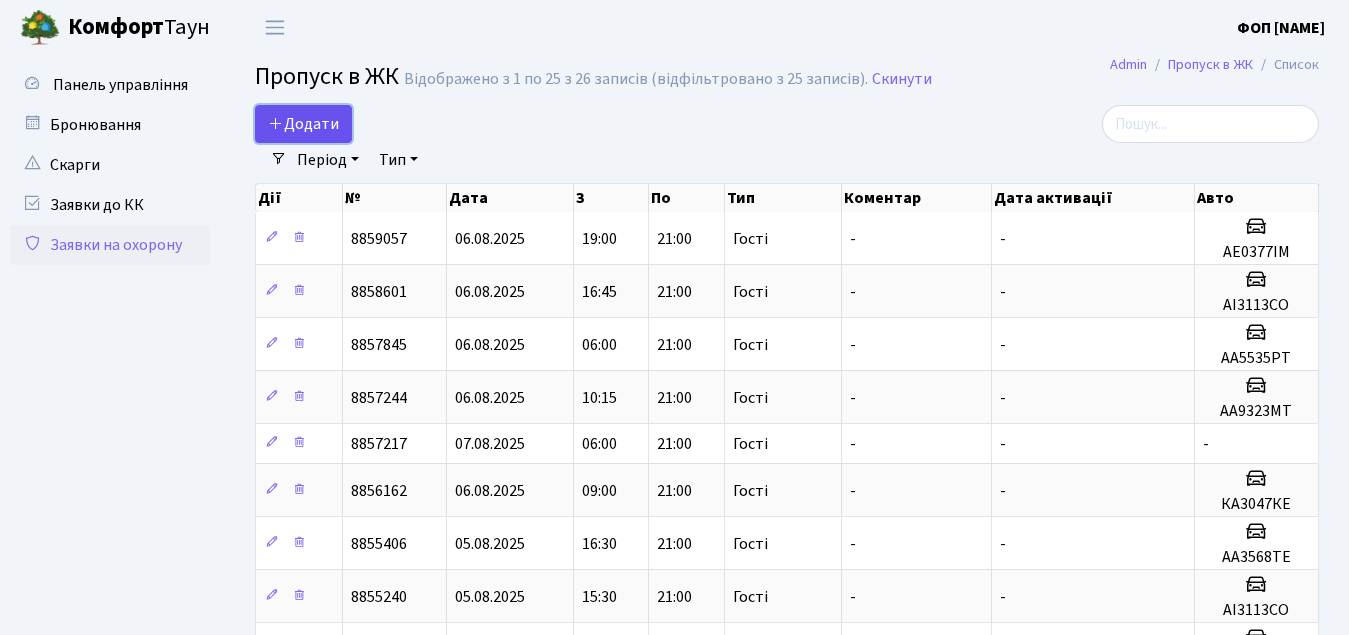 click on "Додати" at bounding box center (303, 124) 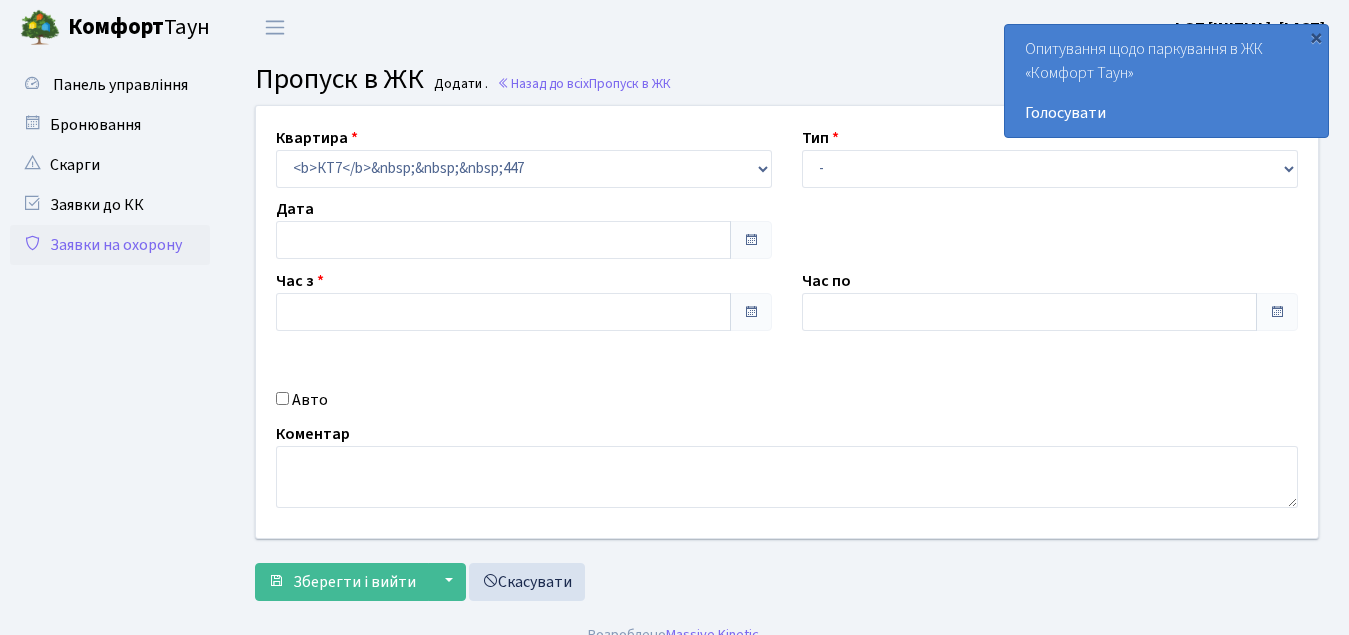 type on "07.08.2025" 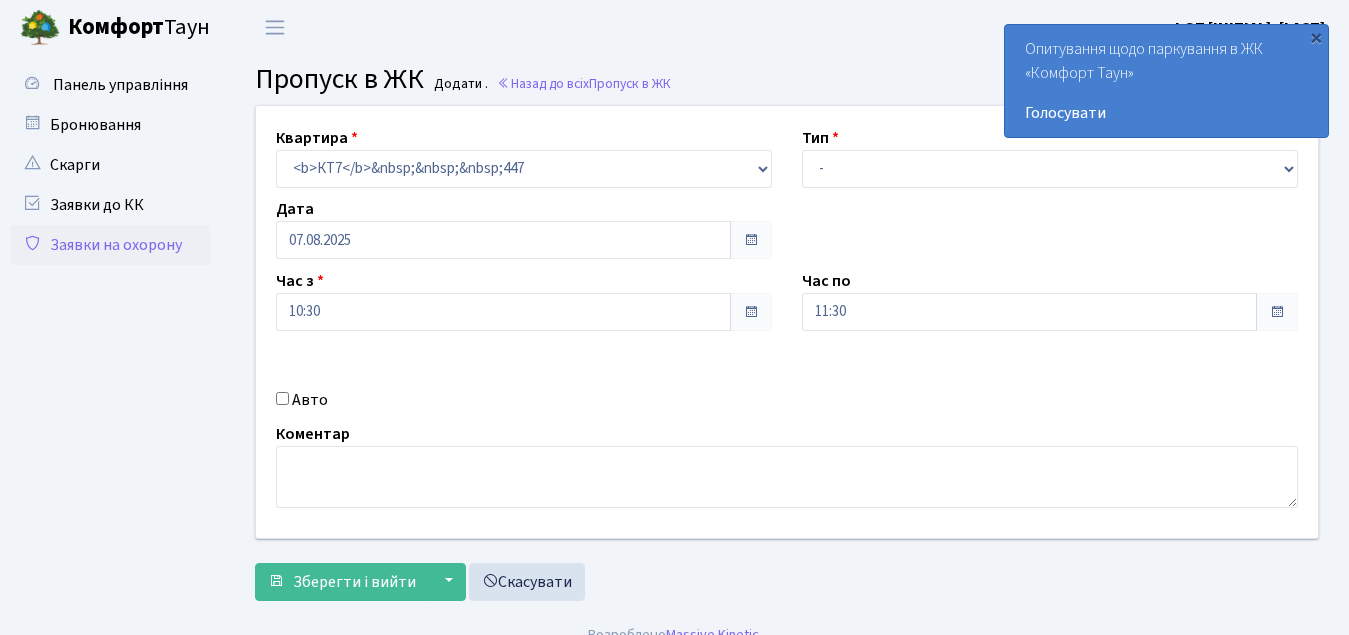 scroll, scrollTop: 0, scrollLeft: 0, axis: both 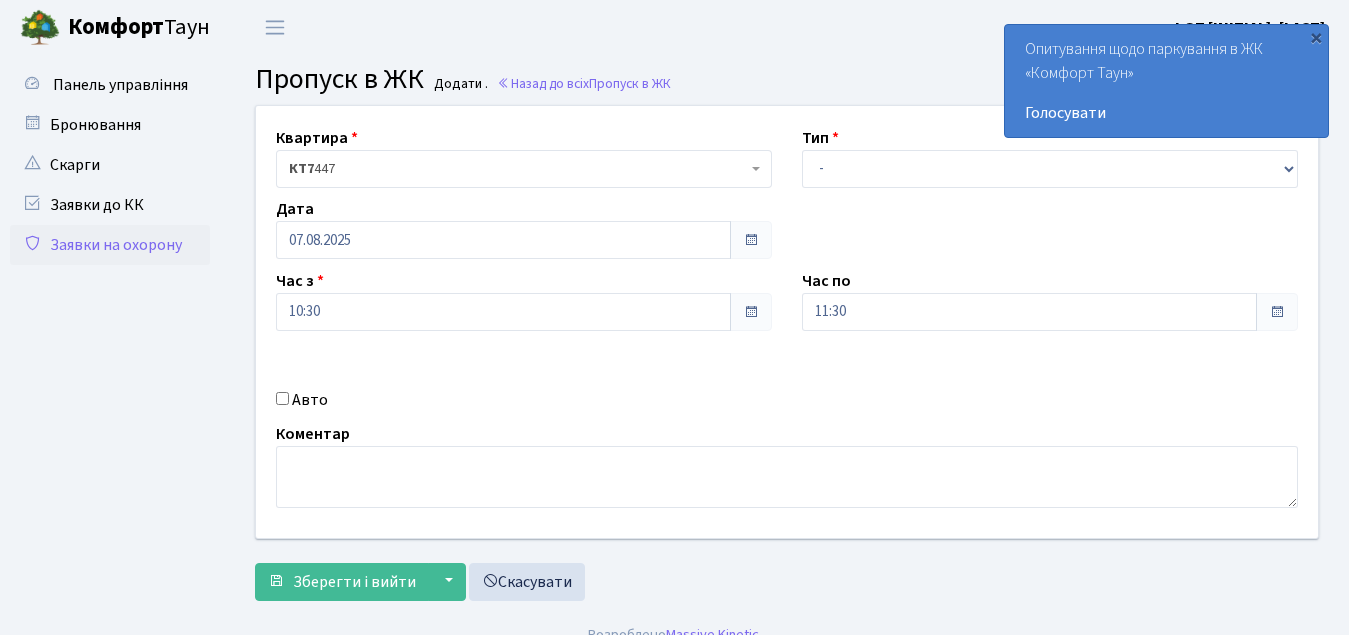 click on "Авто" at bounding box center (282, 398) 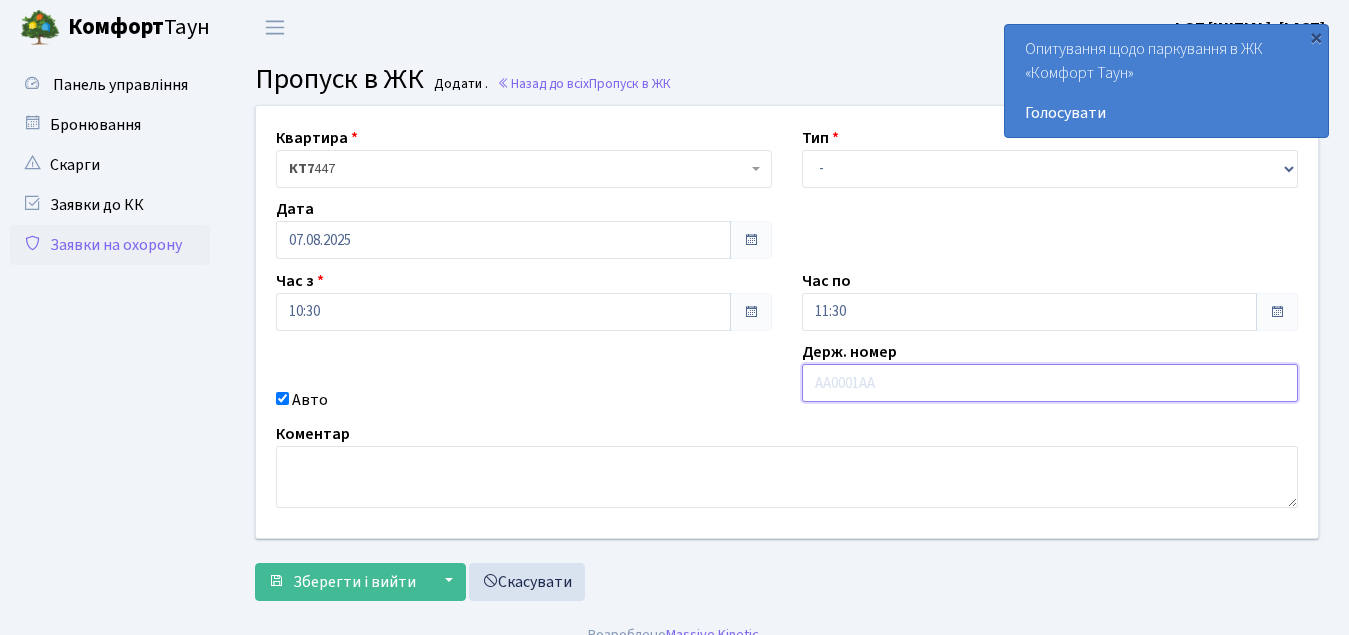 paste on "АА3568ТЕ" 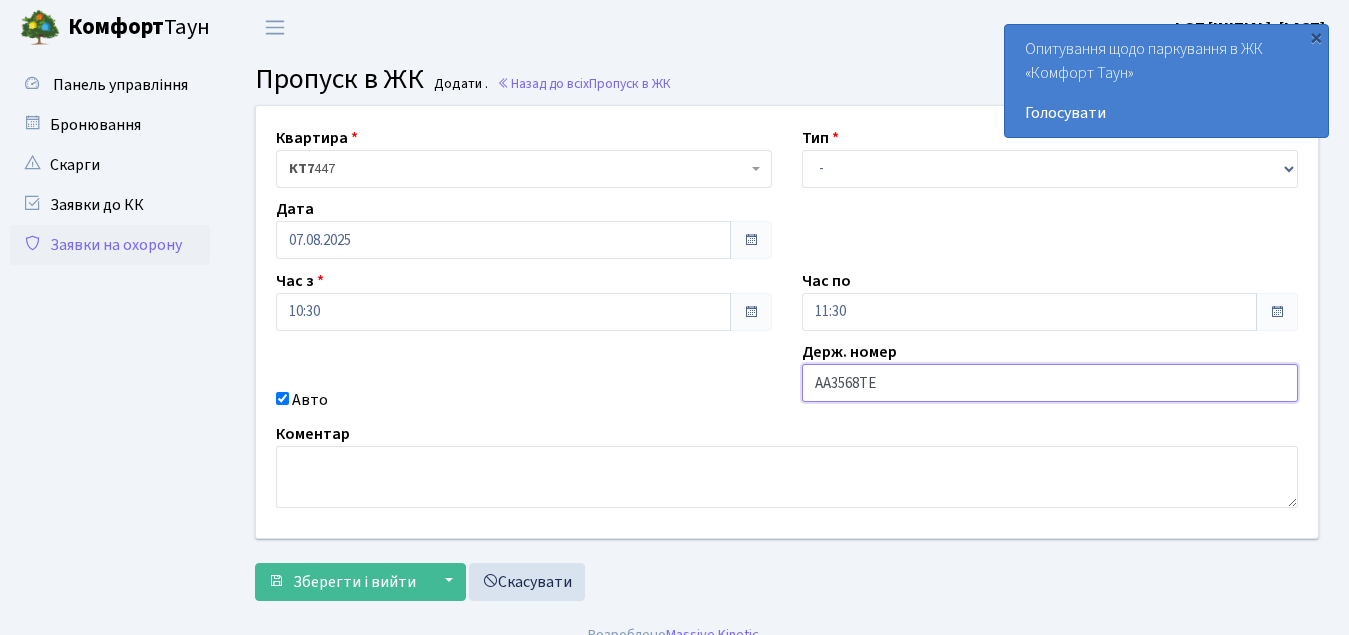 type on "АА3568ТЕ" 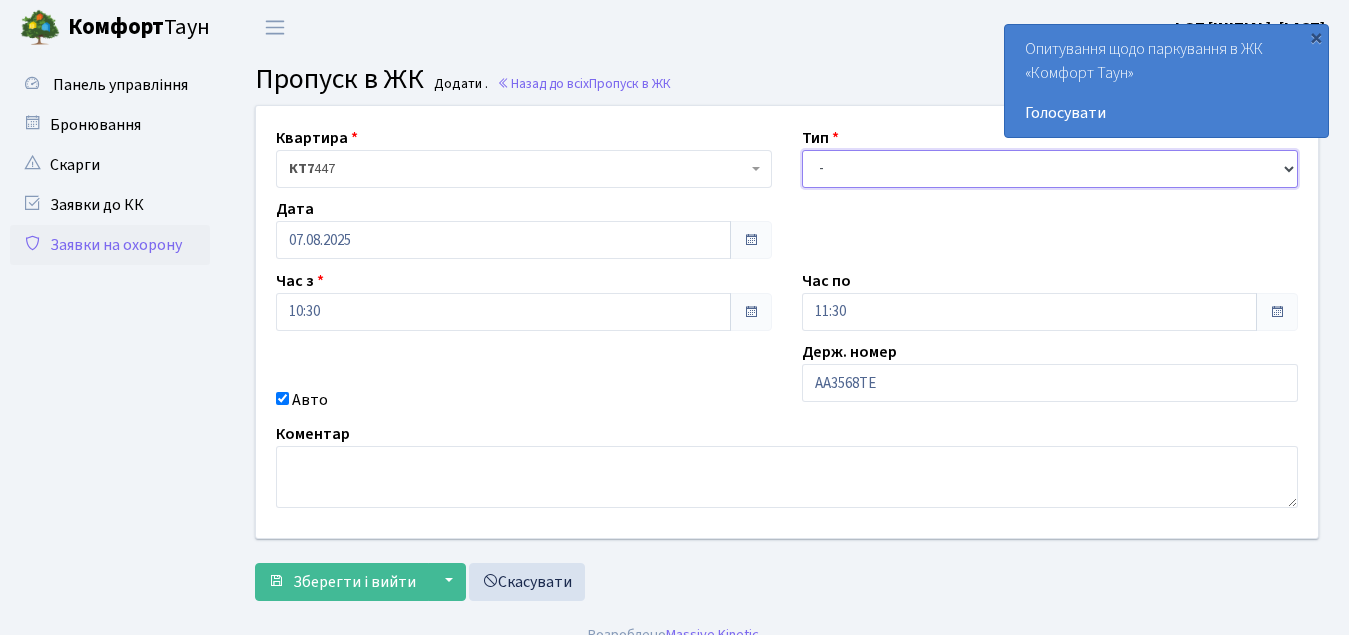 click on "-
Доставка
Таксі
Гості
Сервіс" at bounding box center [1050, 169] 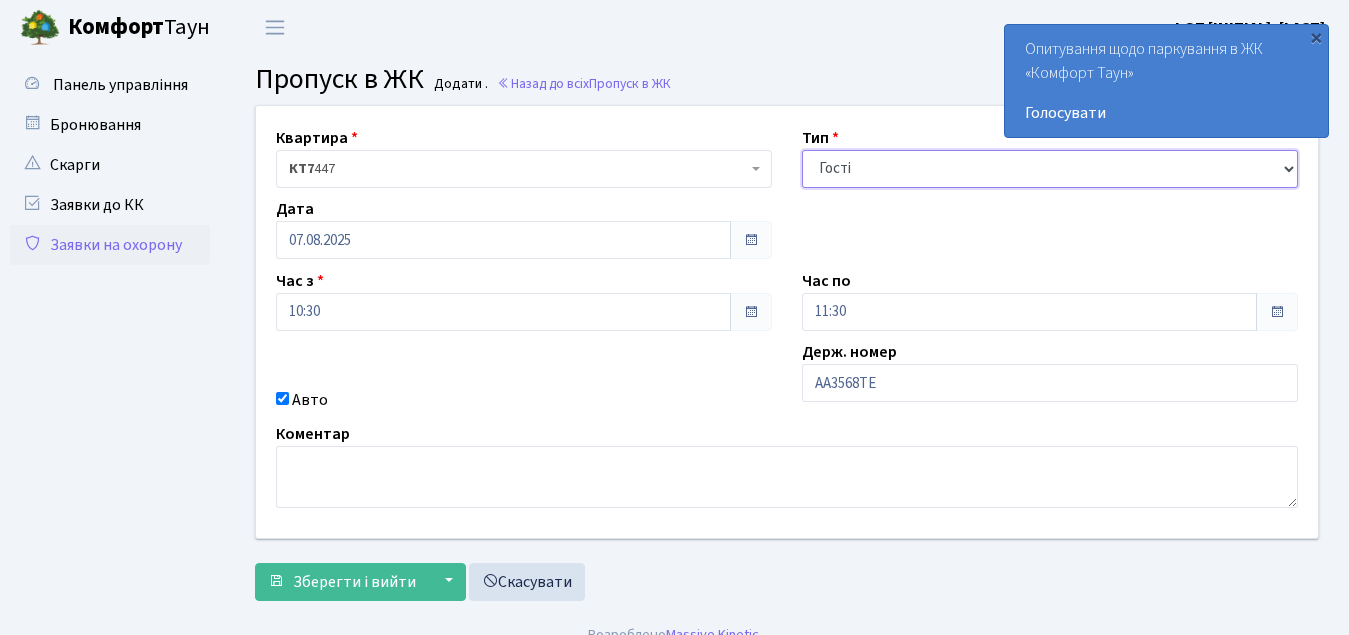 click on "-
Доставка
Таксі
Гості
Сервіс" at bounding box center (1050, 169) 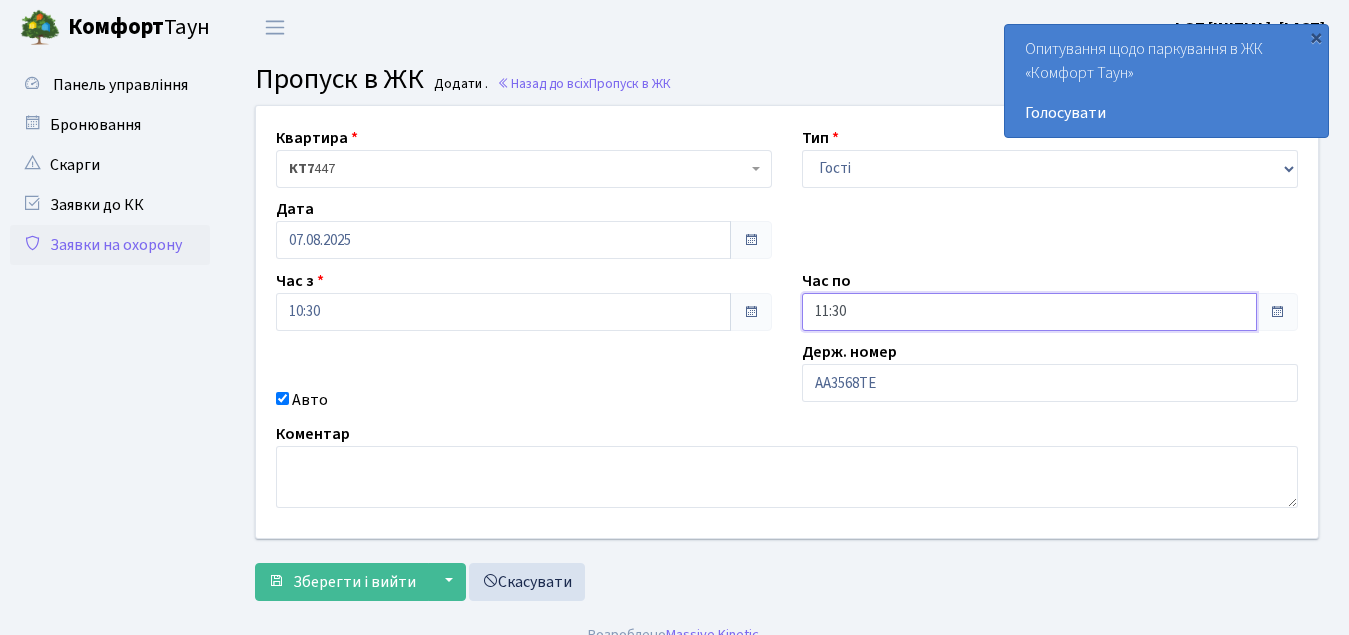 click on "11:30" at bounding box center (1029, 312) 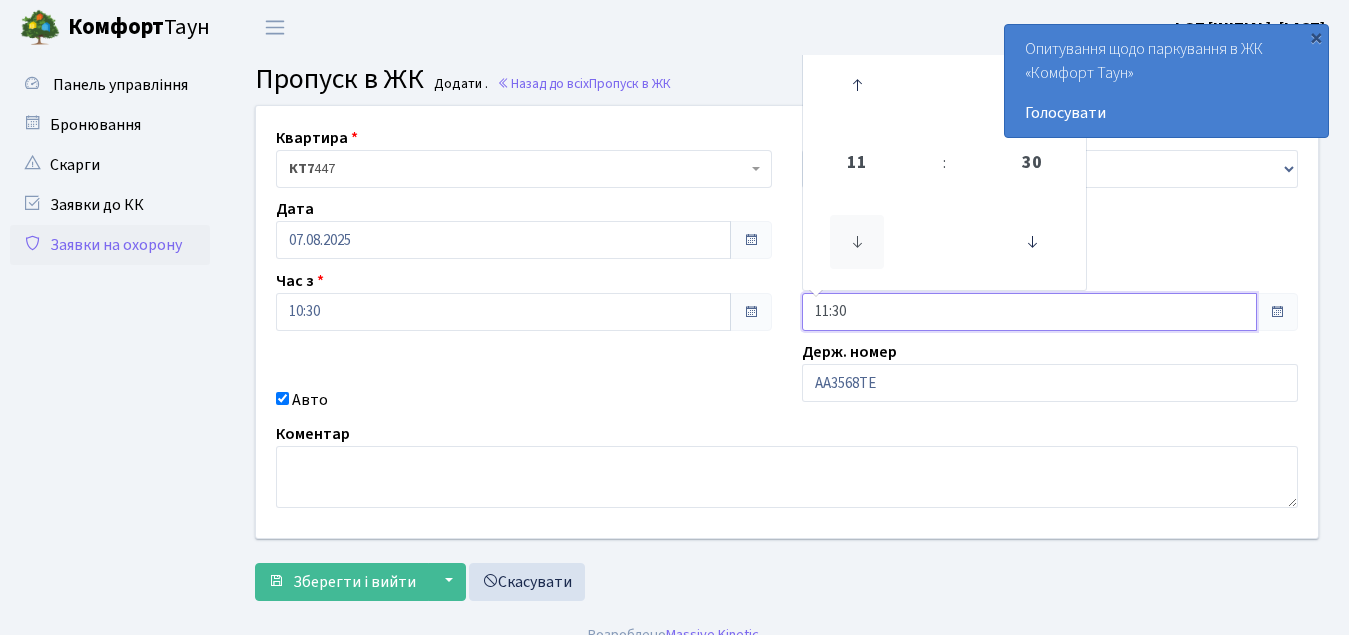 click at bounding box center [857, 242] 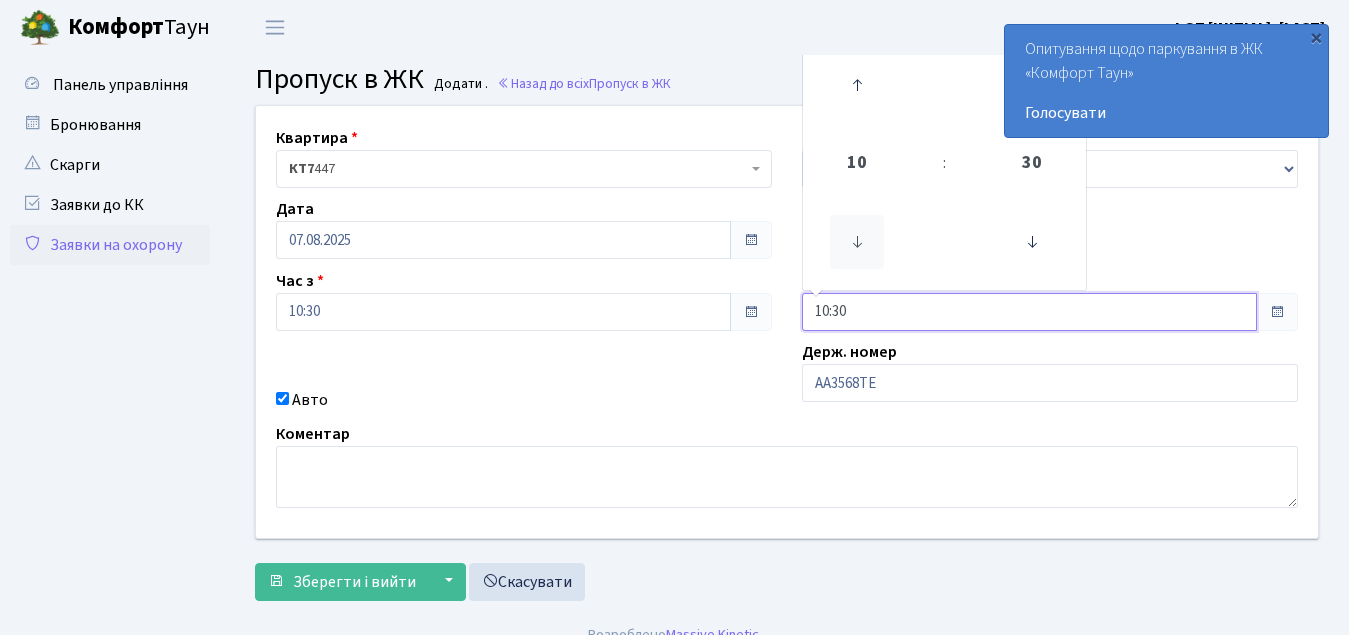 click at bounding box center (857, 242) 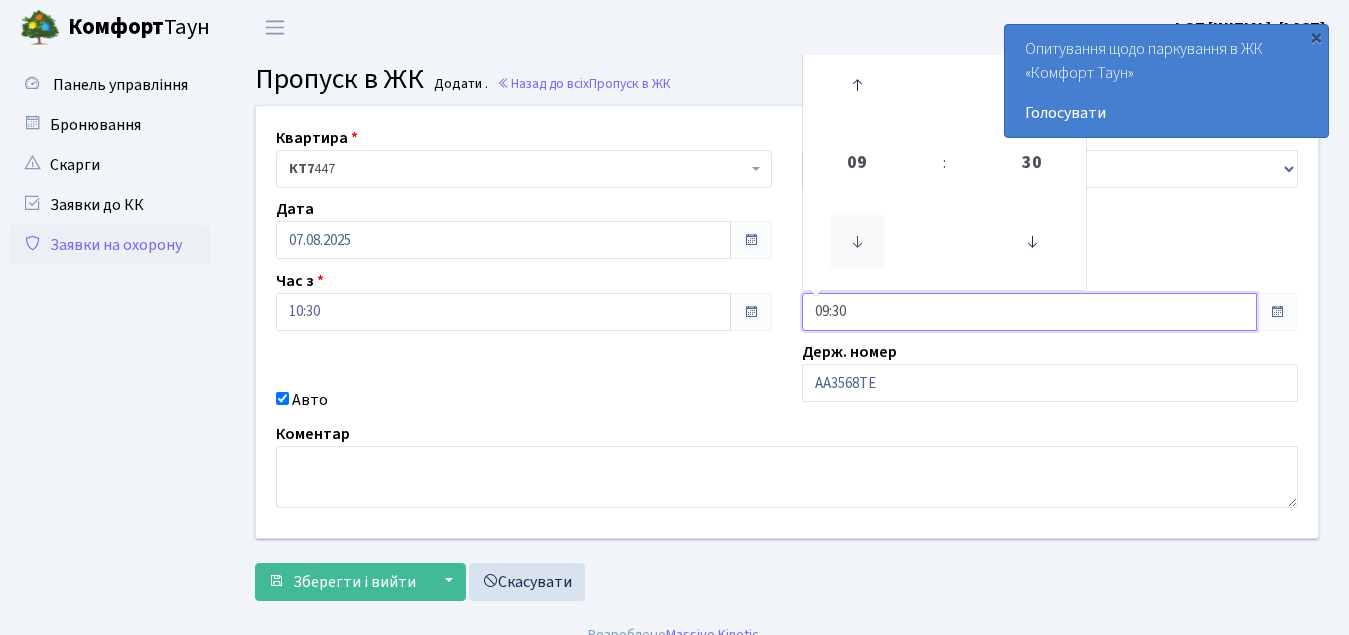 click at bounding box center [857, 242] 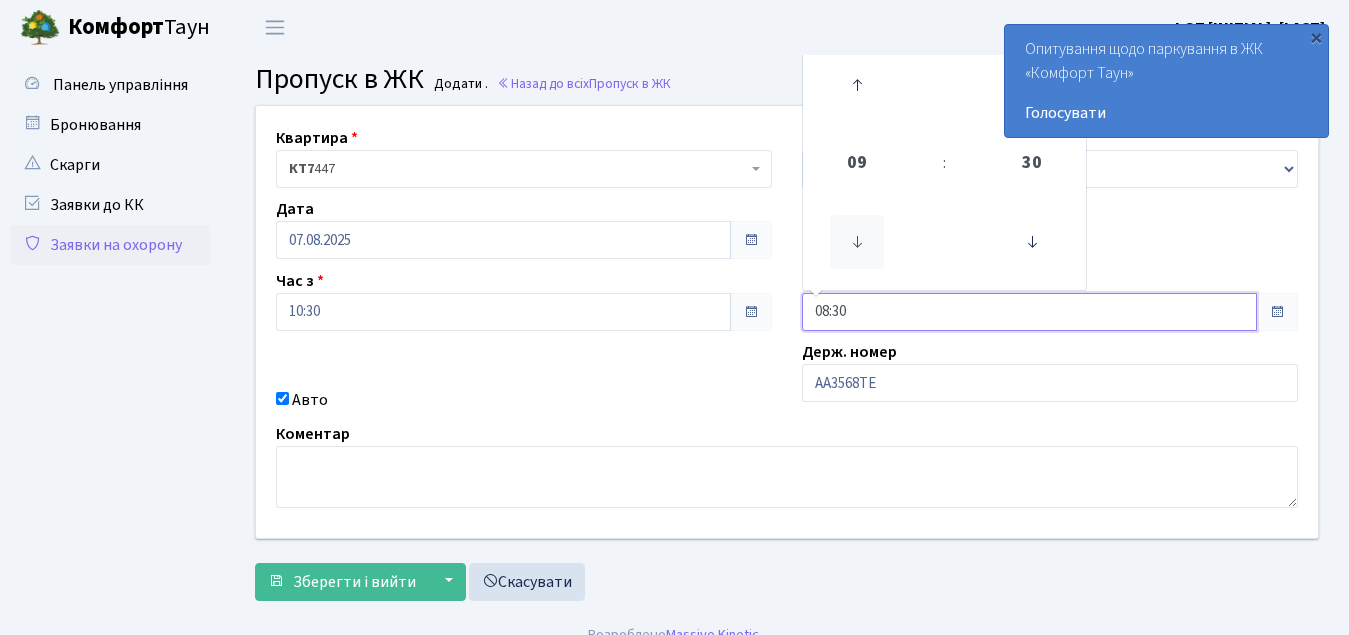 click at bounding box center (857, 242) 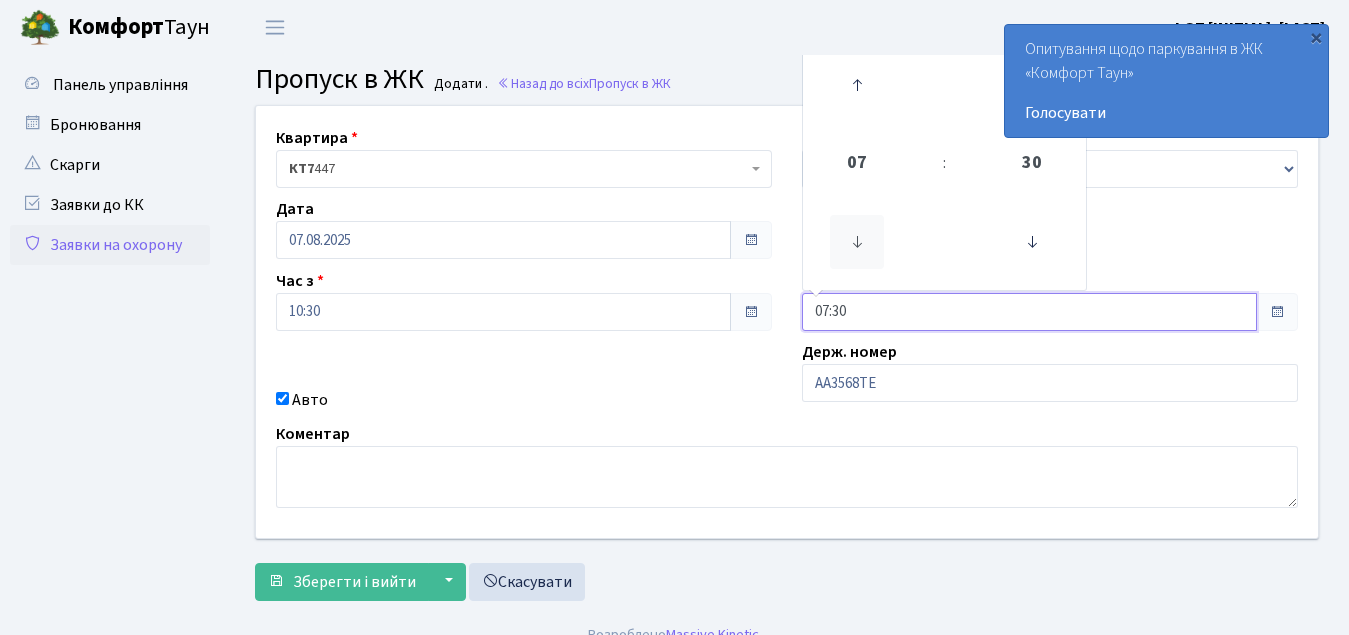 click at bounding box center [857, 242] 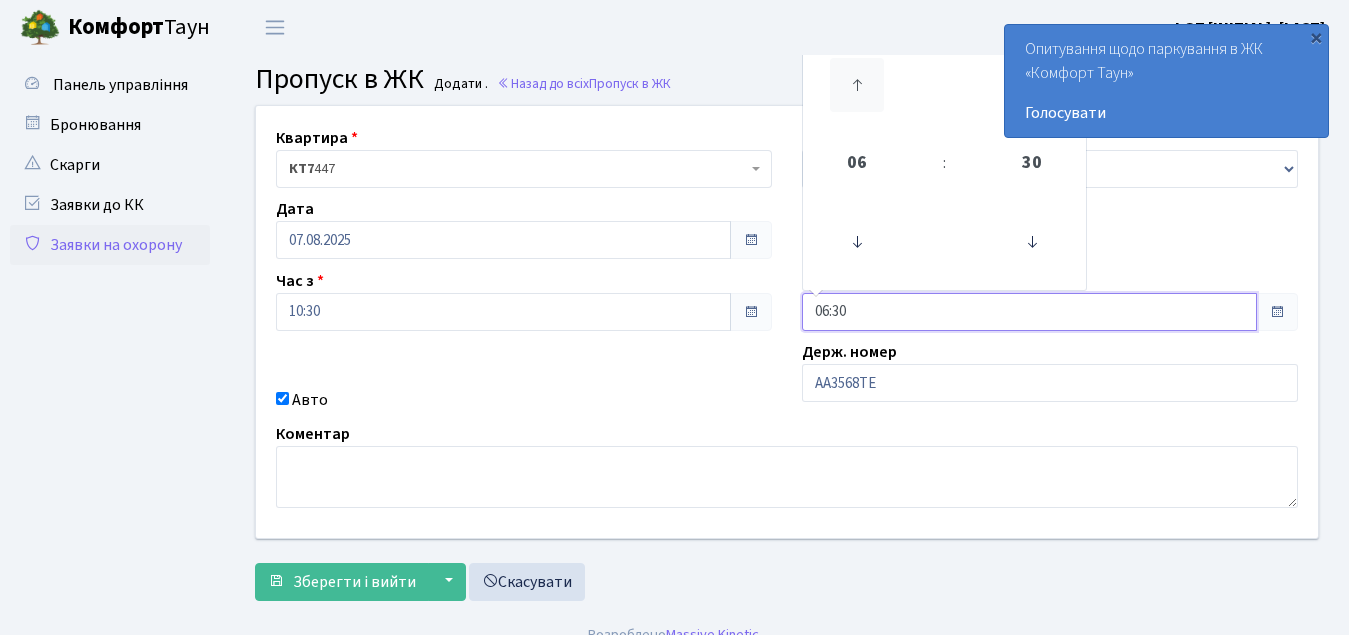 click at bounding box center [857, 85] 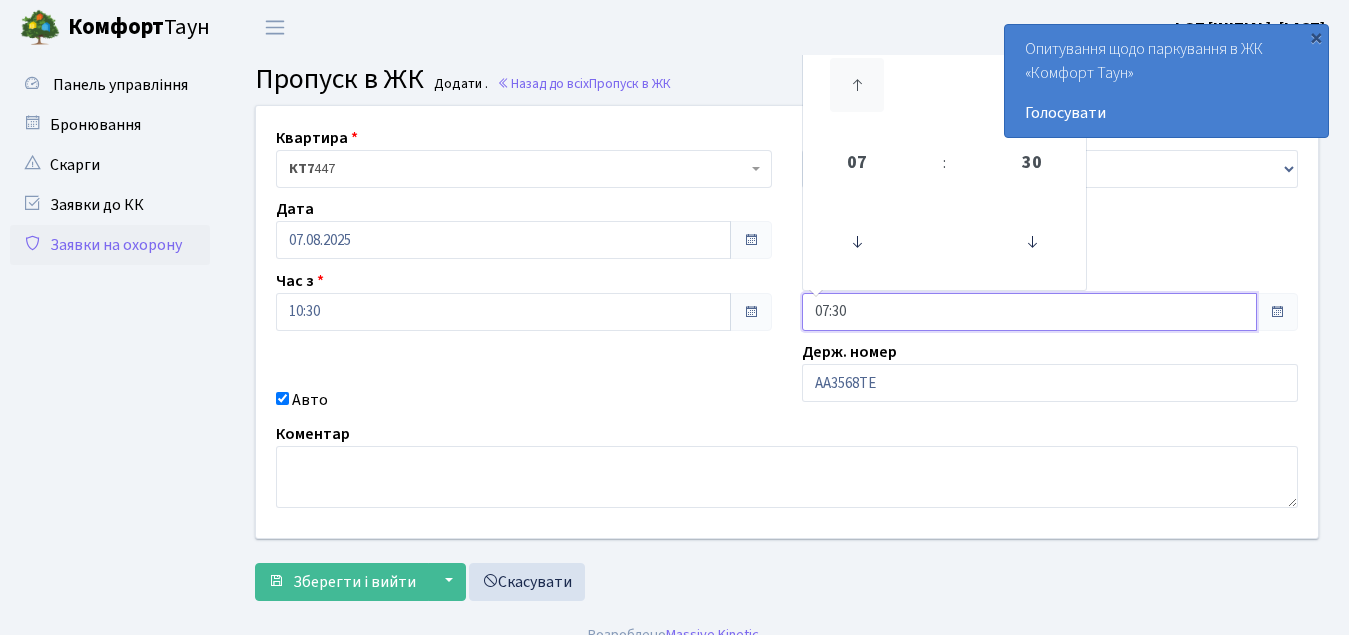 click at bounding box center (857, 85) 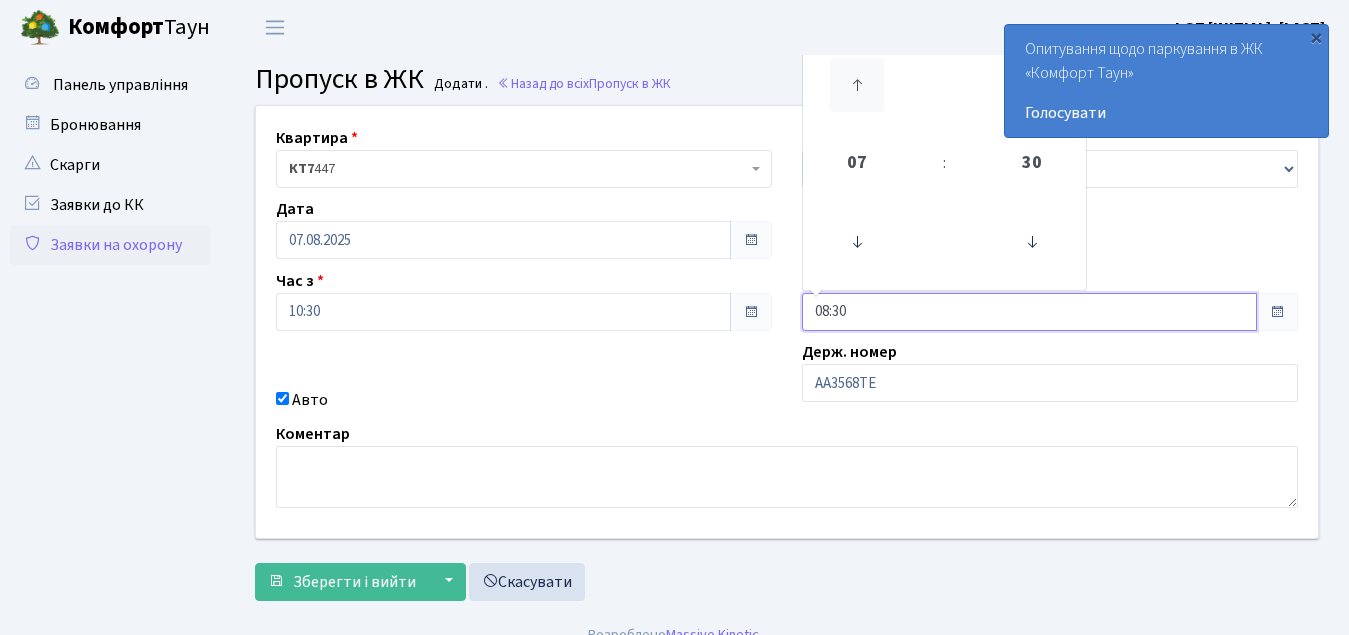 click at bounding box center [857, 85] 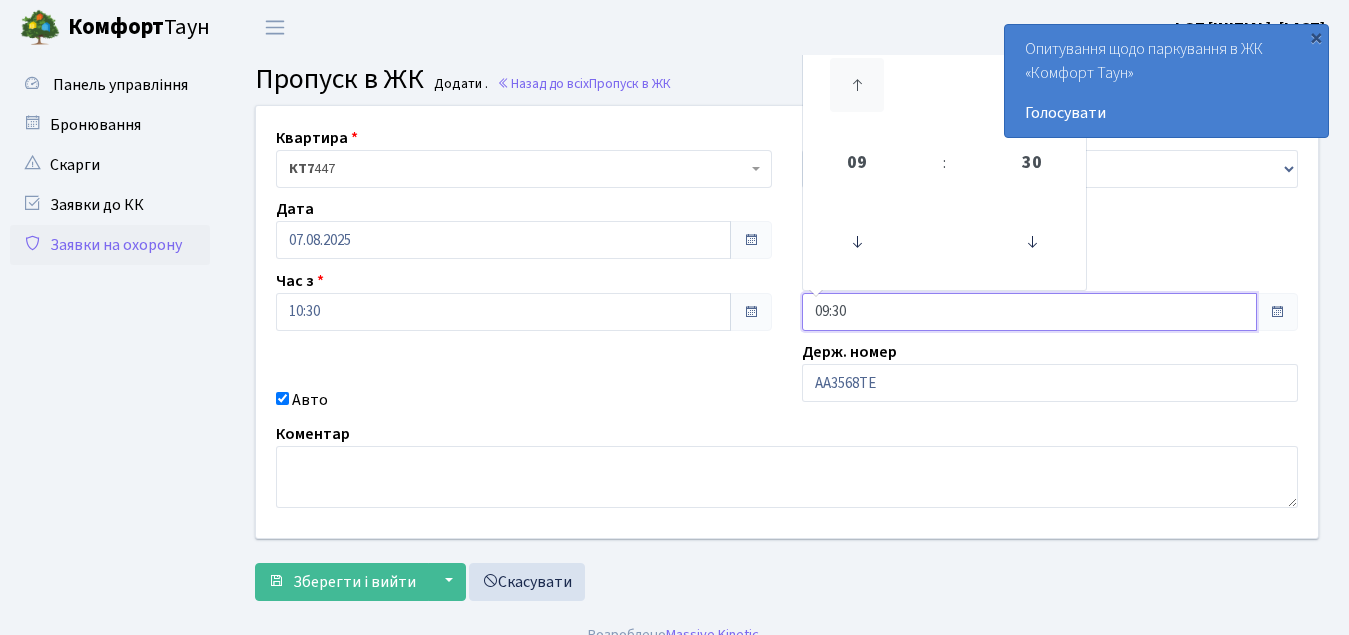 click at bounding box center (857, 85) 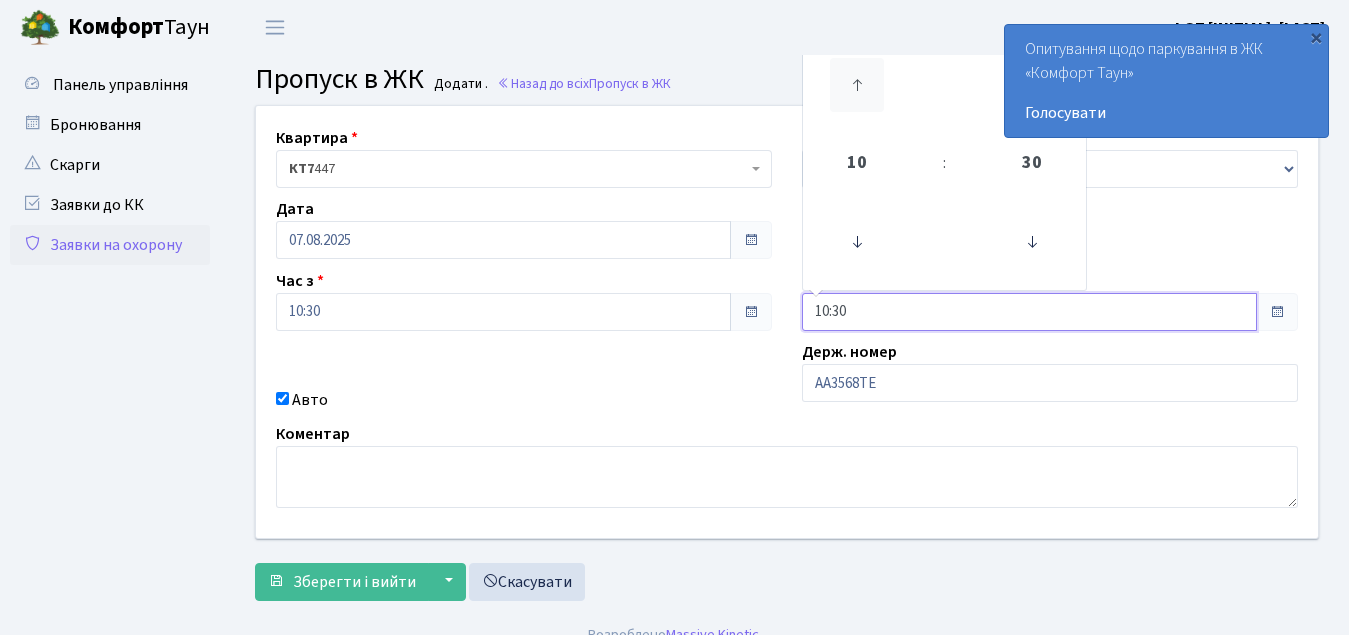 click at bounding box center [857, 85] 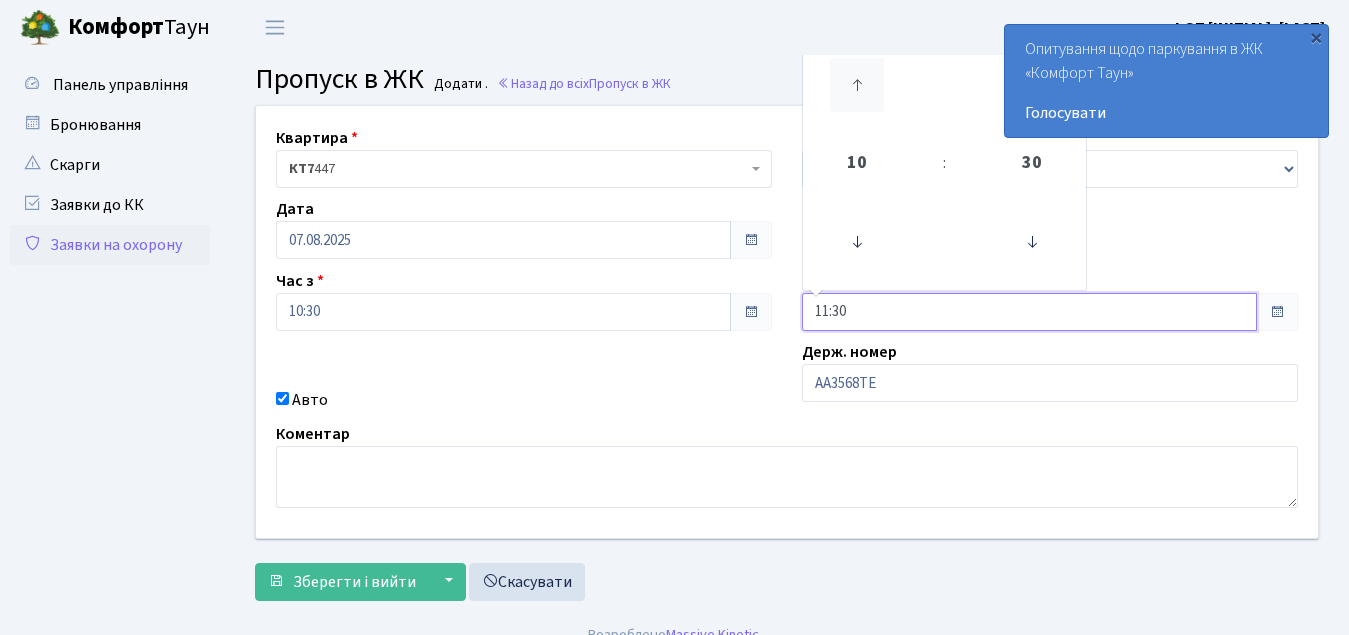 click at bounding box center (857, 85) 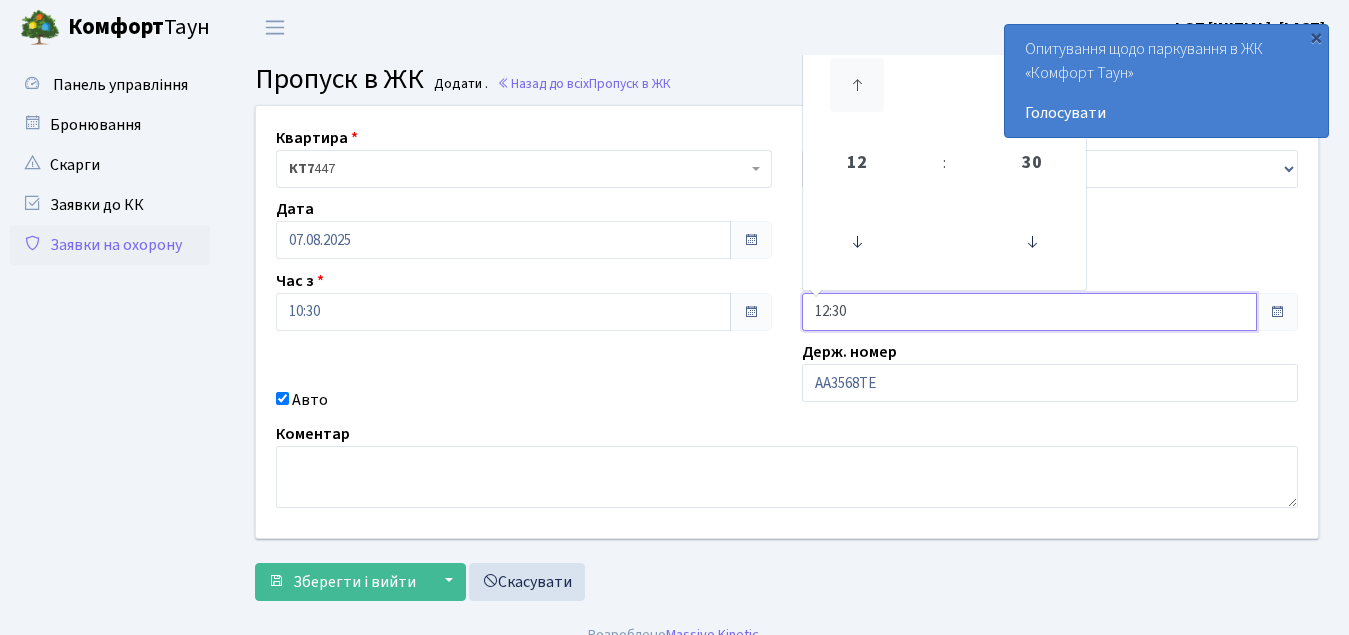 click at bounding box center (857, 85) 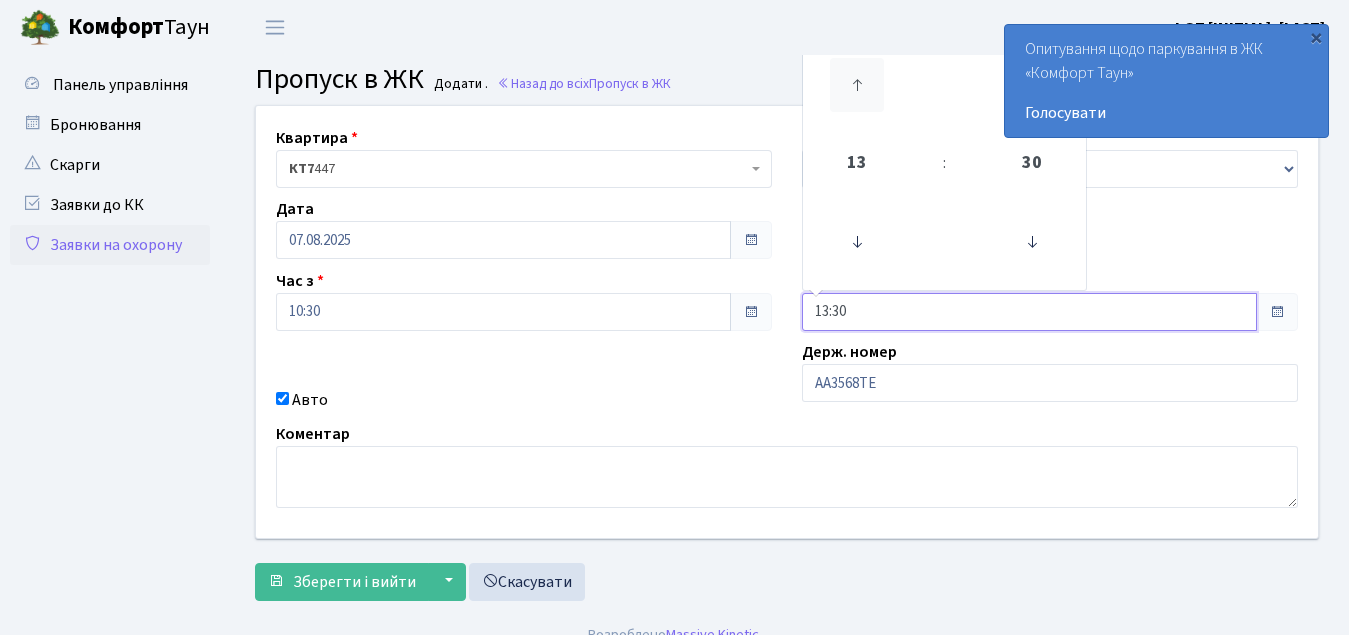click at bounding box center (857, 85) 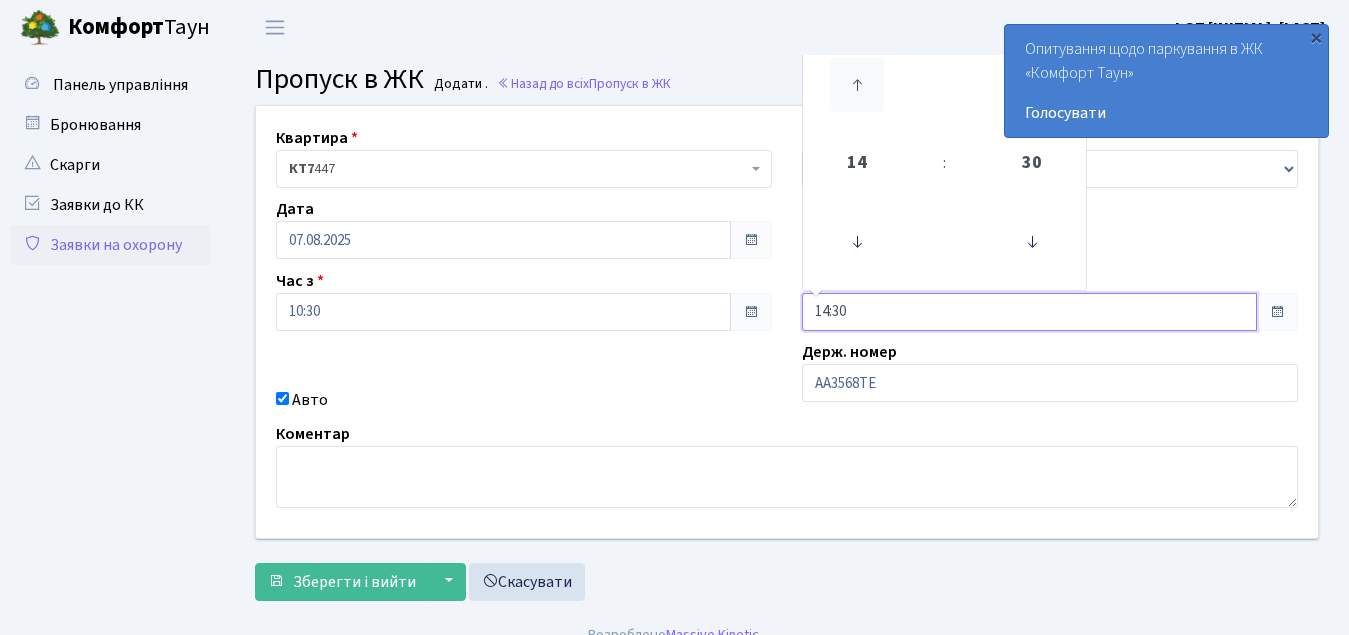 click at bounding box center (857, 85) 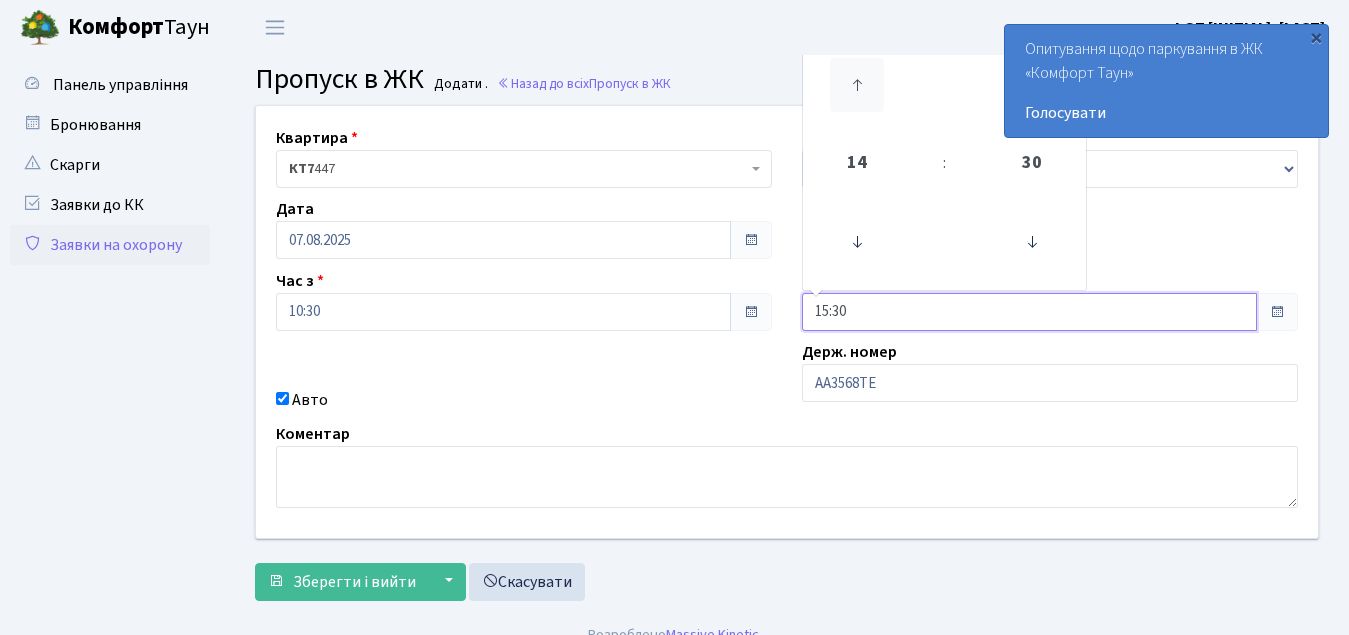 click at bounding box center [857, 85] 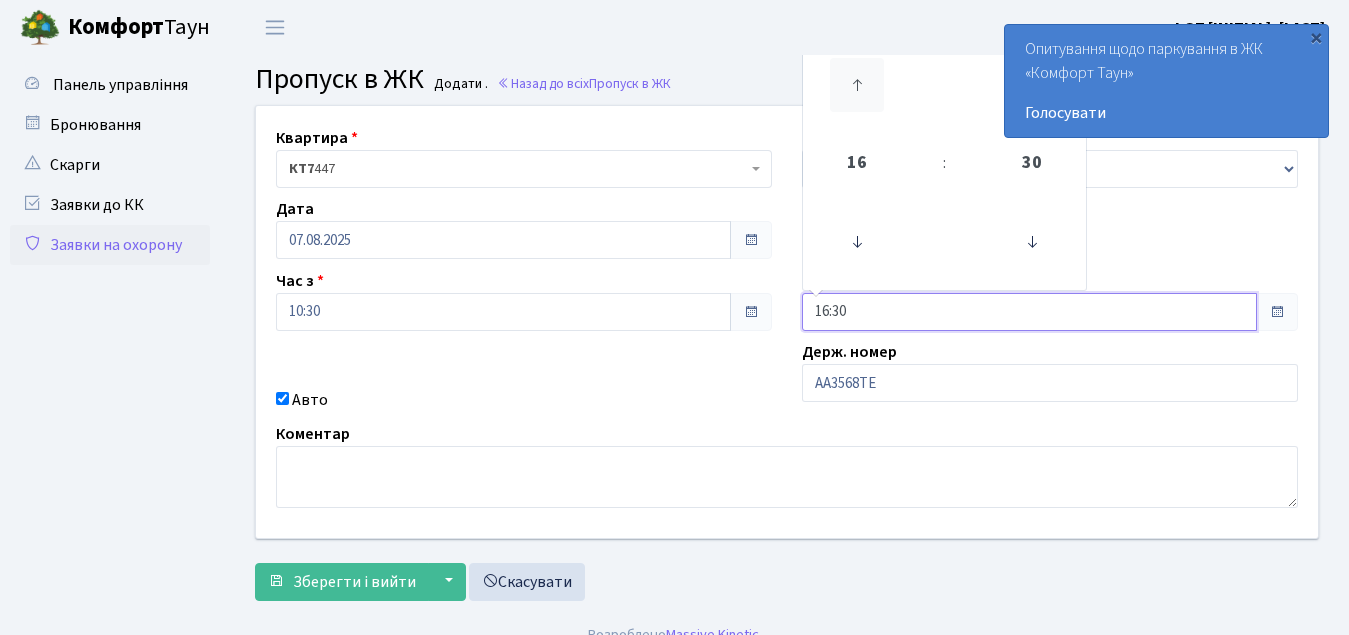 click at bounding box center (857, 85) 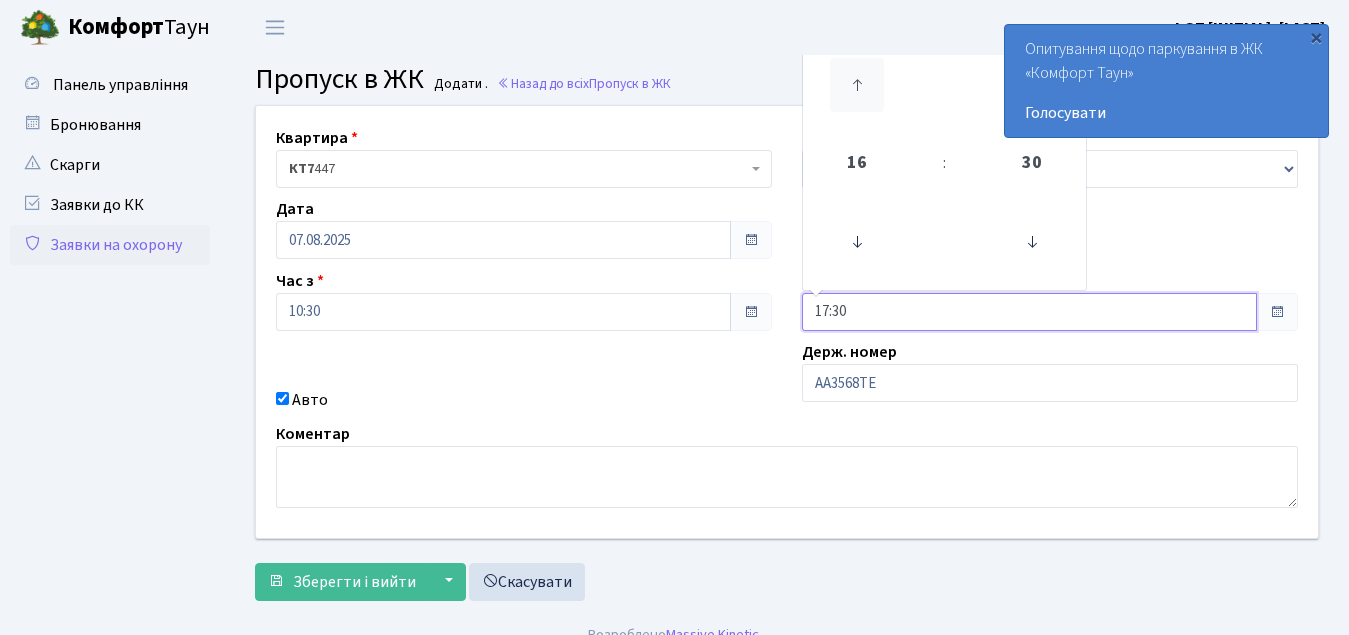click at bounding box center (857, 85) 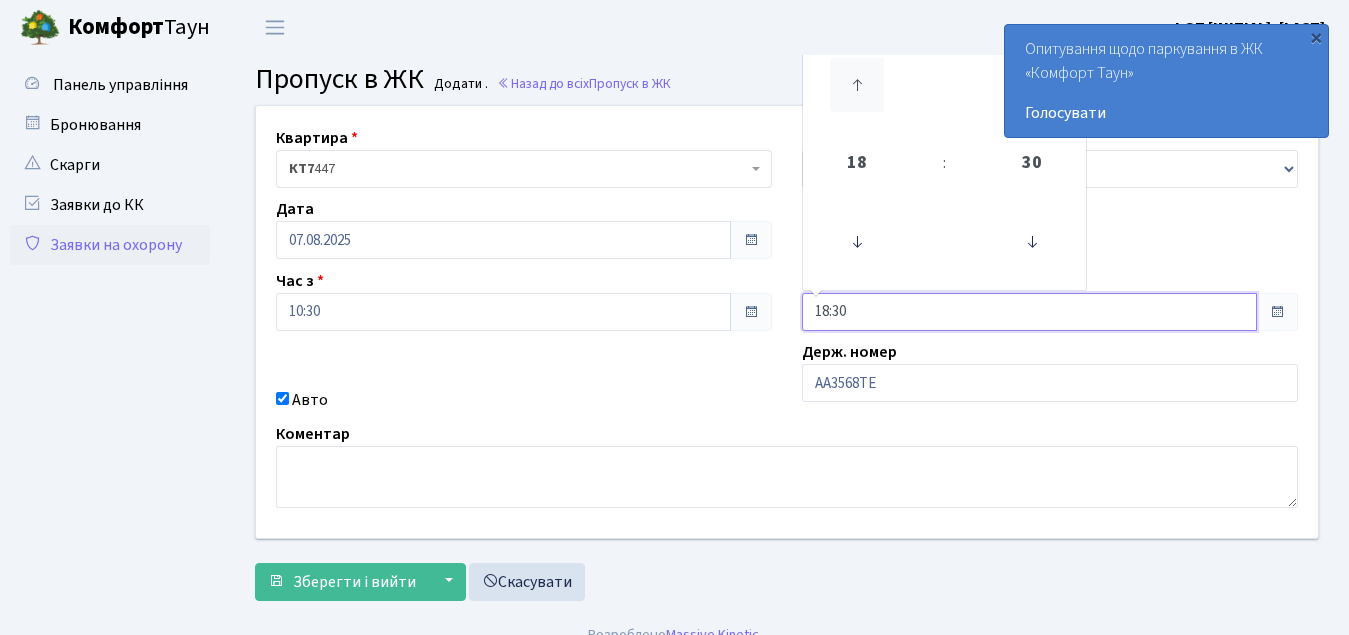 click at bounding box center (857, 85) 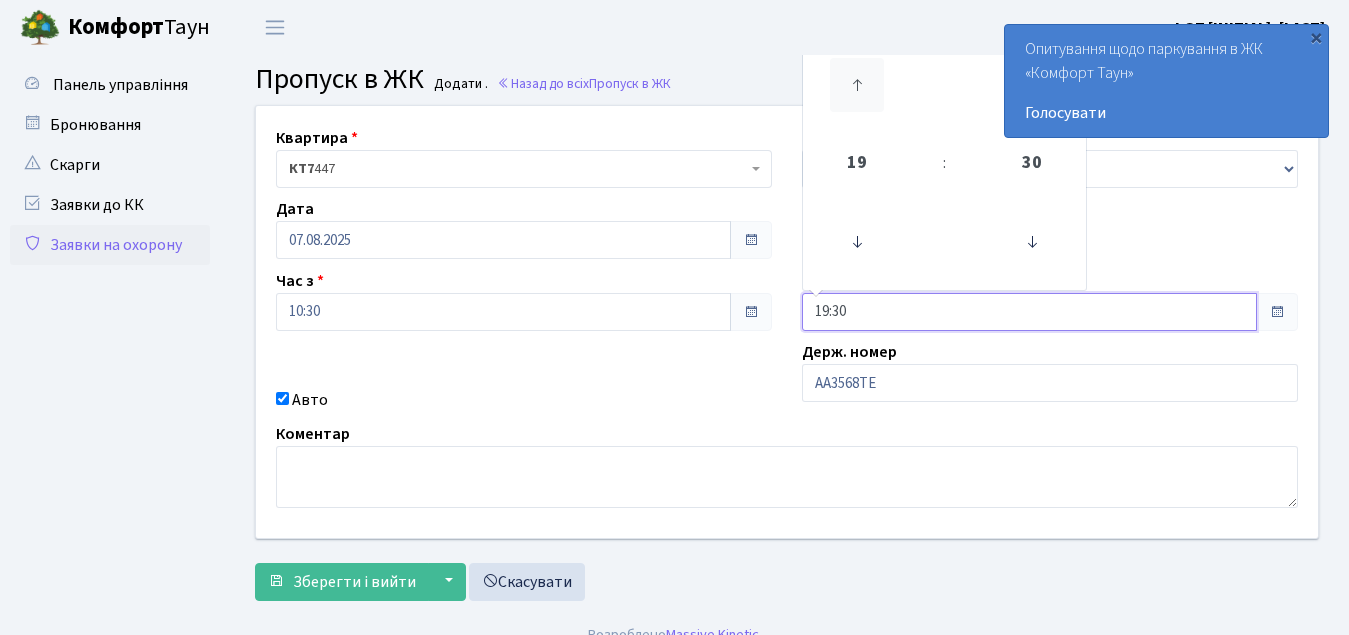 click at bounding box center (857, 85) 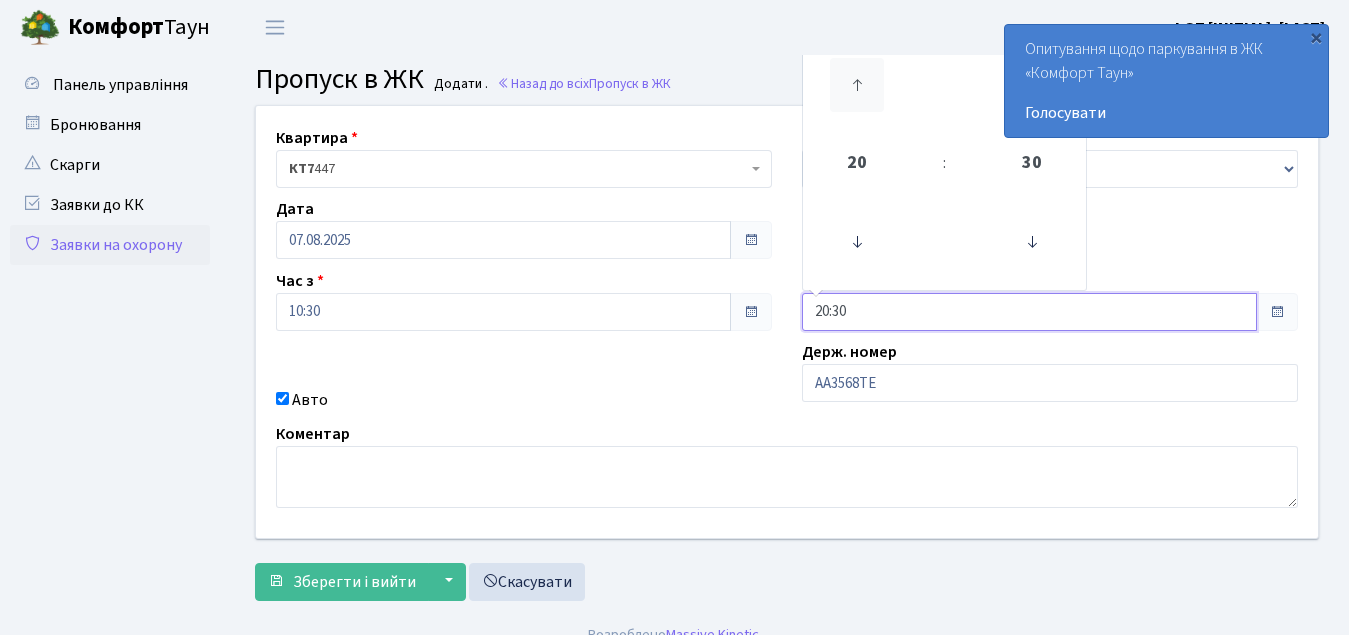 click at bounding box center [857, 85] 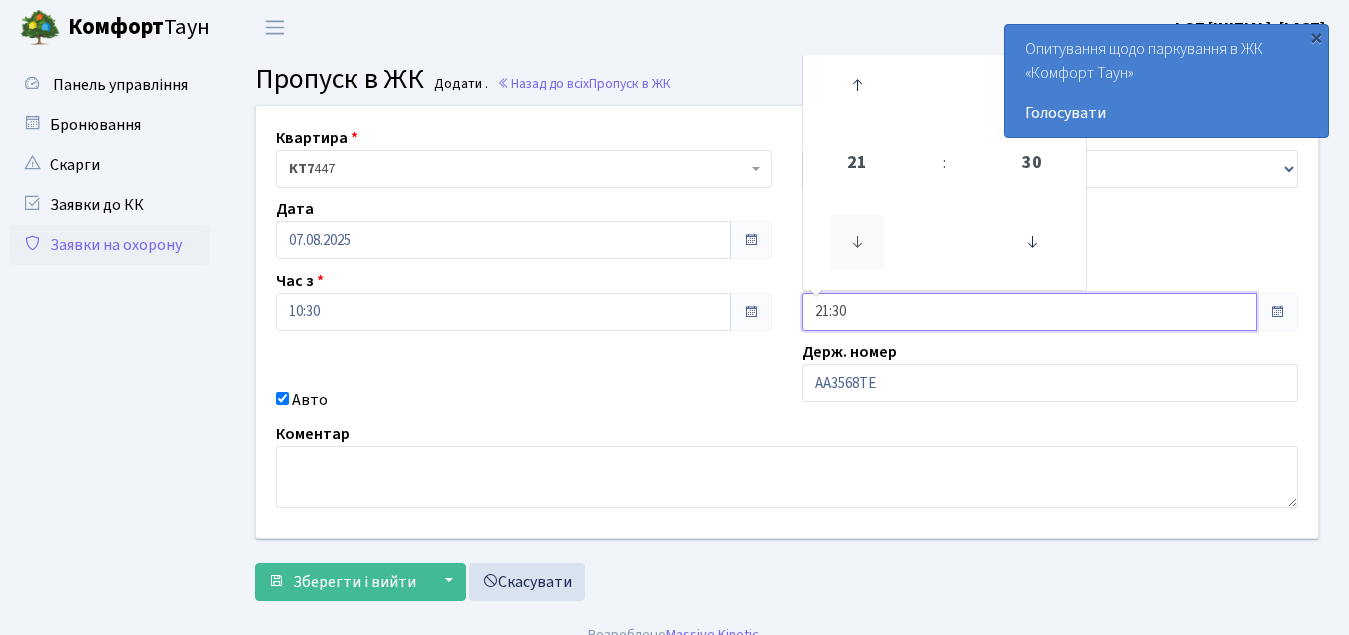 click at bounding box center [857, 242] 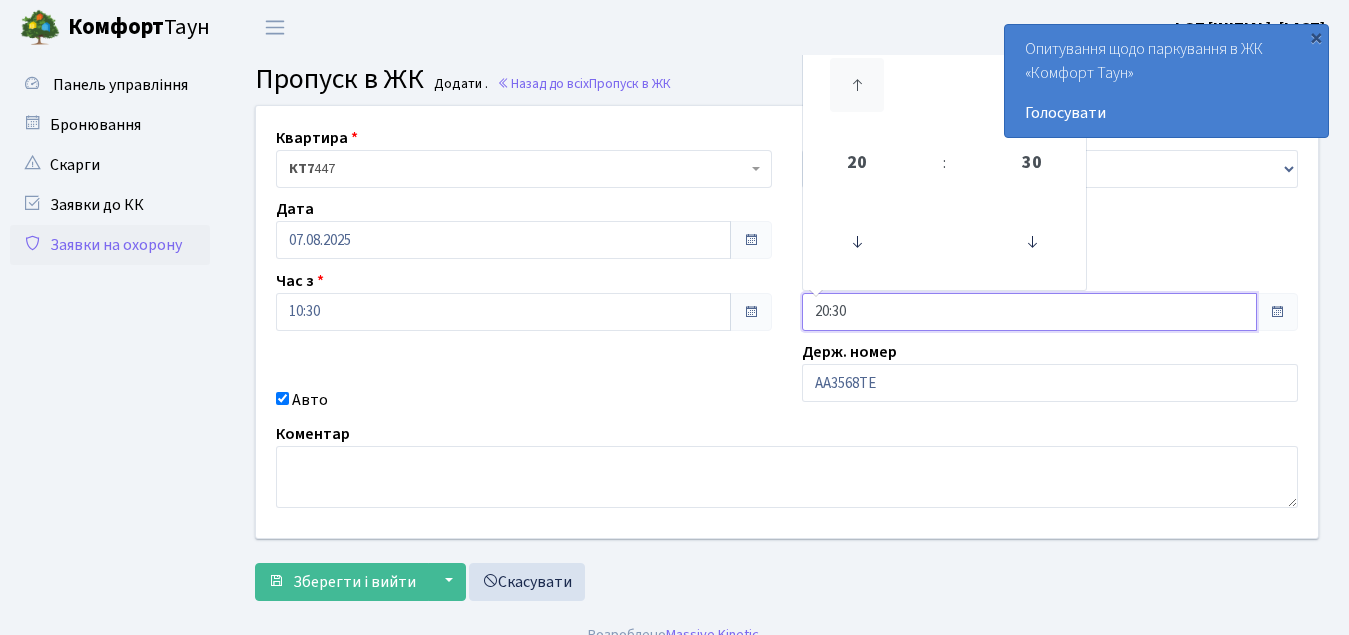 click at bounding box center (857, 85) 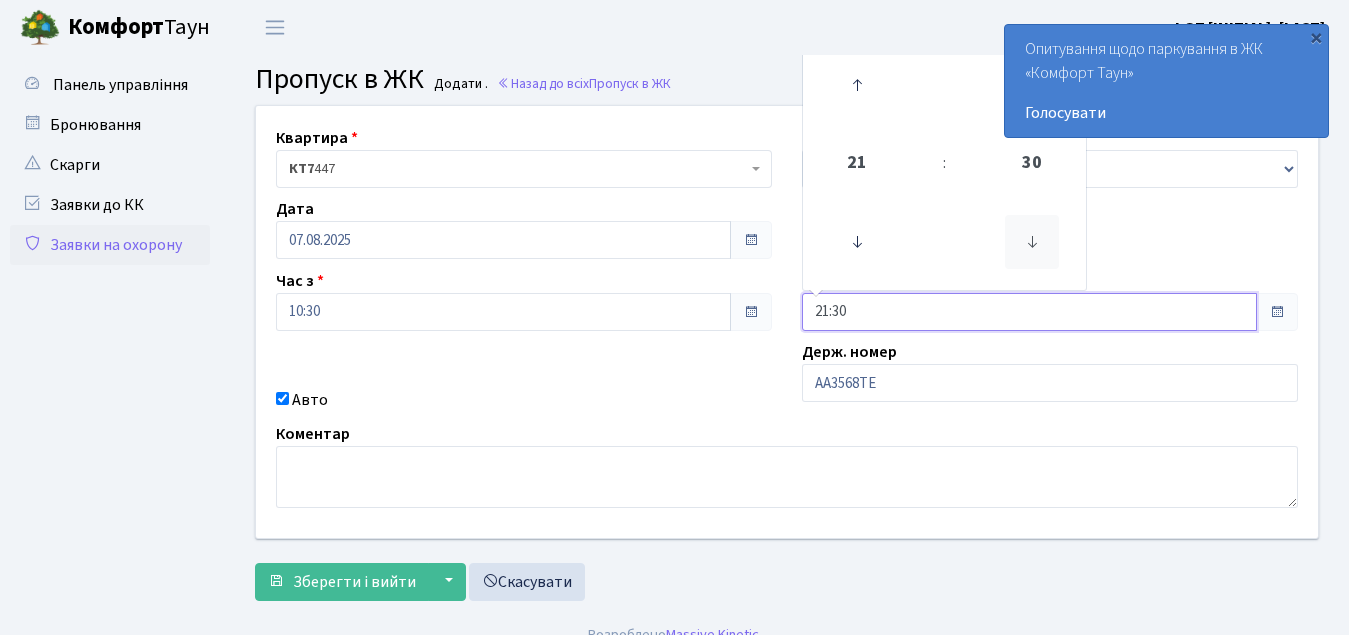 click at bounding box center [1032, 242] 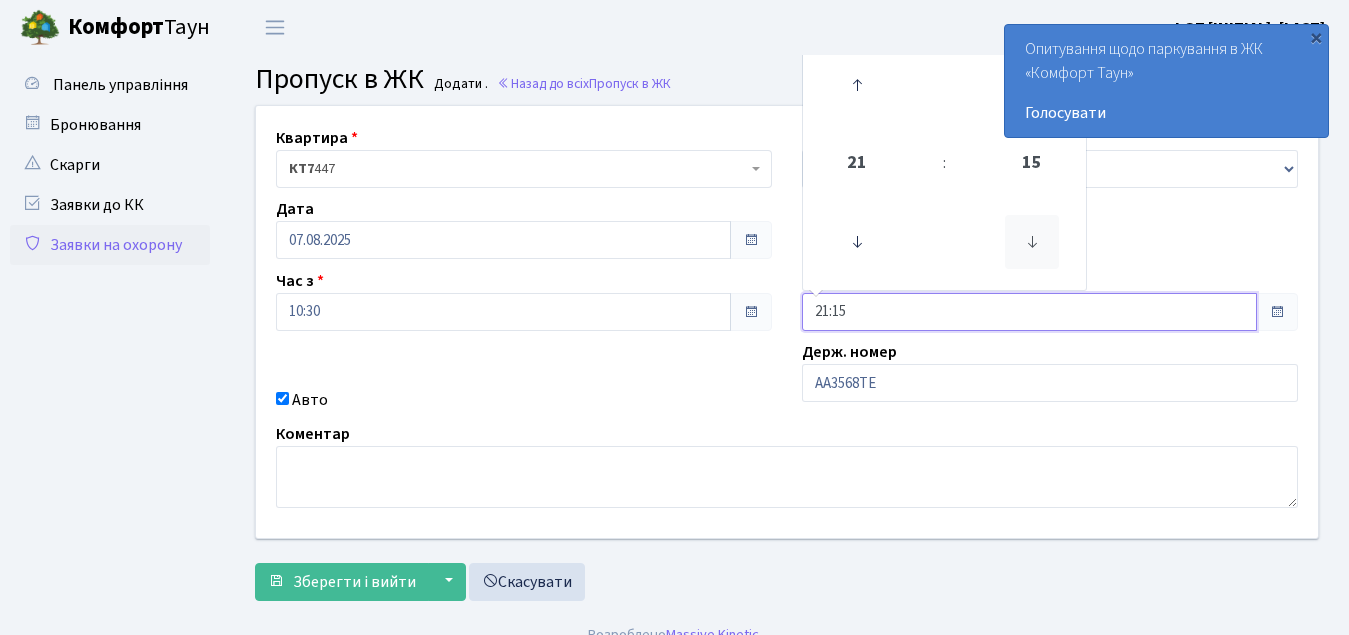click at bounding box center (1032, 242) 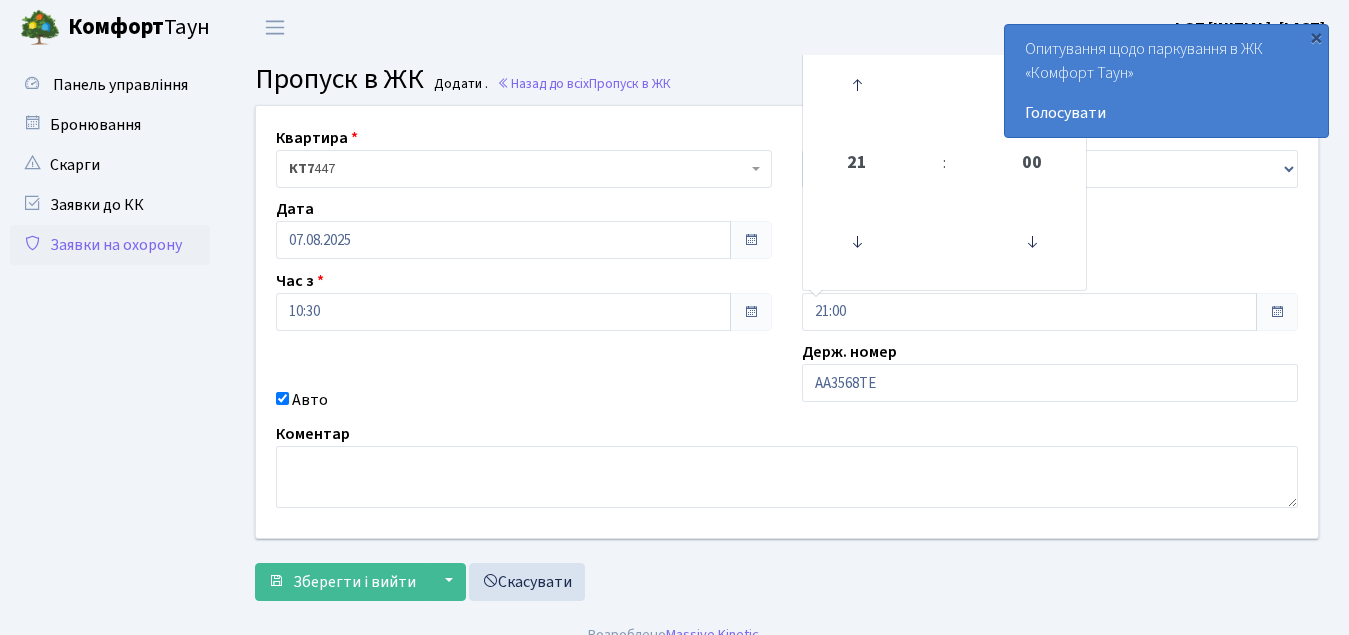 click on "Панель управління" at bounding box center (110, 332) 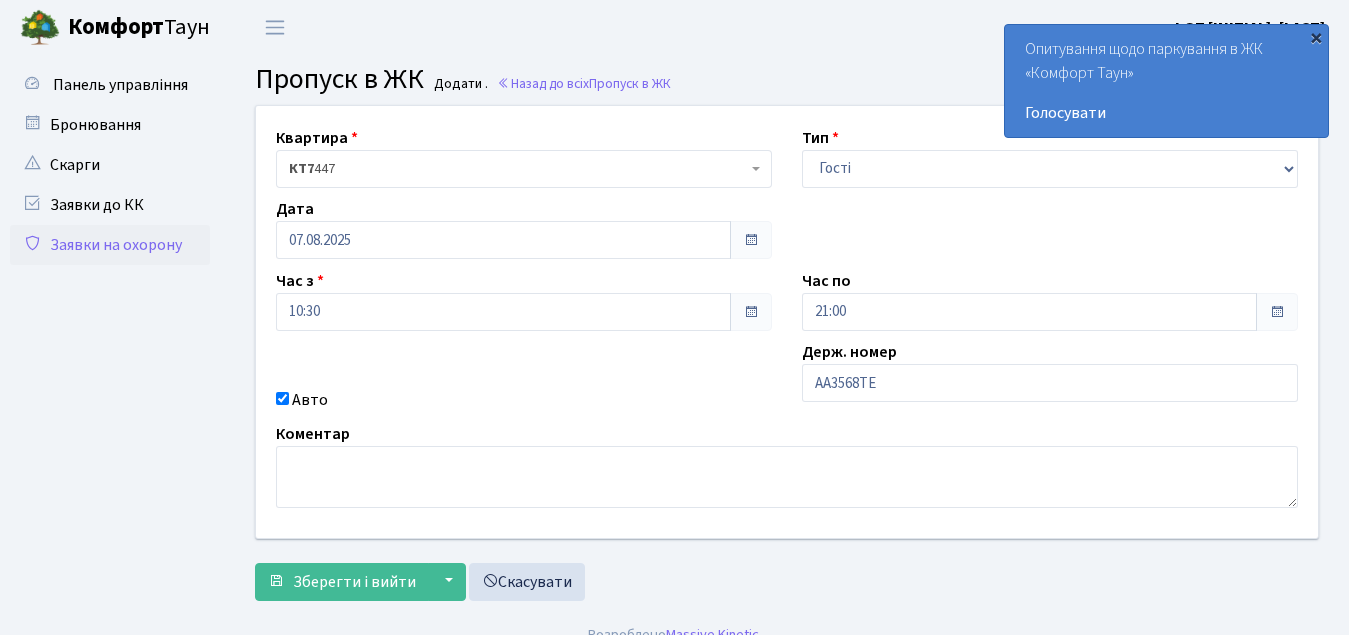 click on "×" at bounding box center [1316, 37] 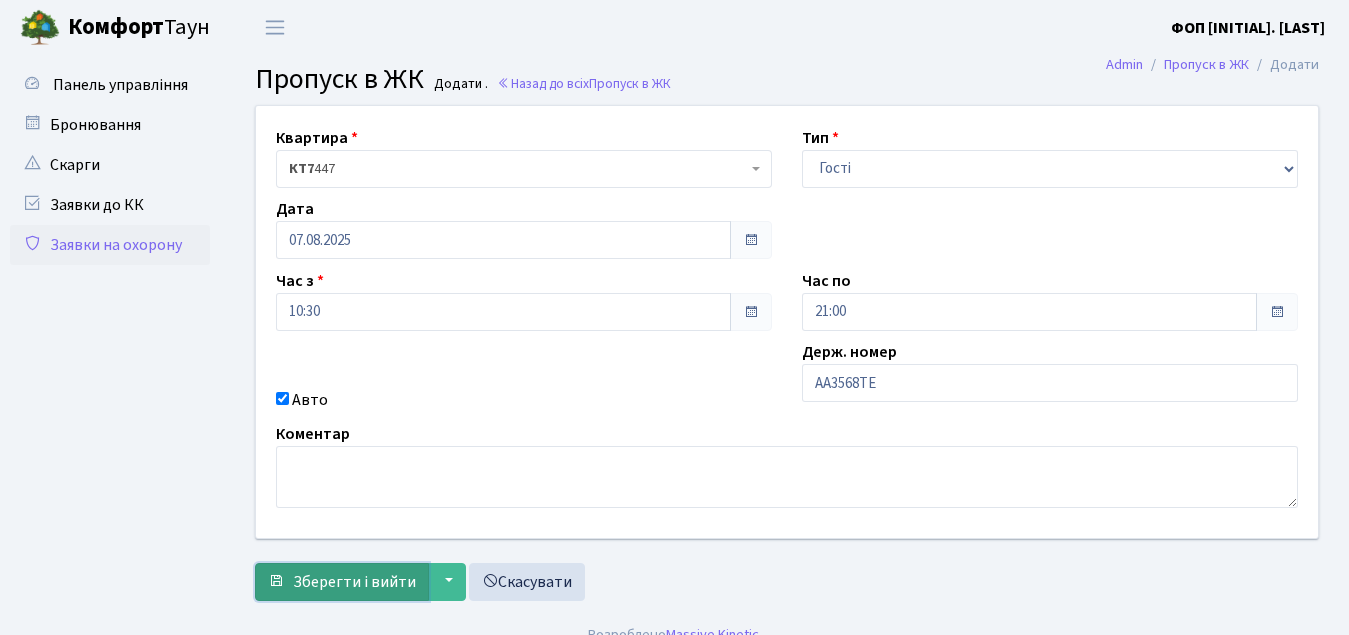 click on "Зберегти і вийти" at bounding box center (354, 582) 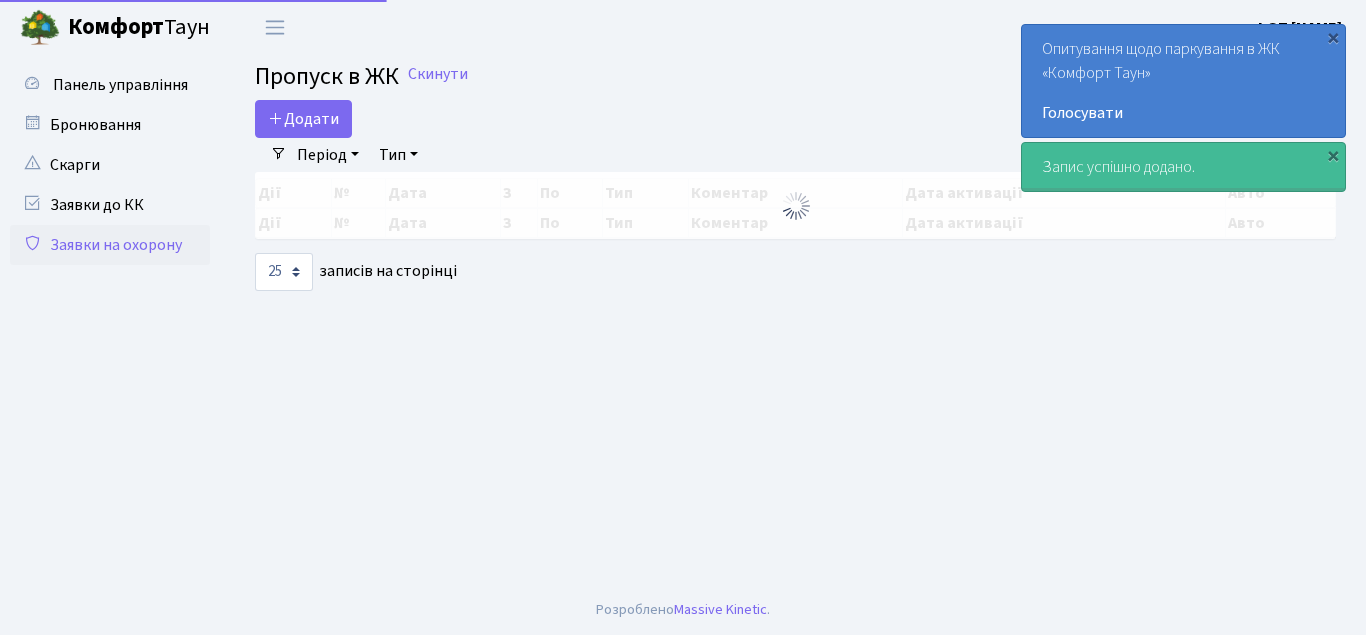 select on "25" 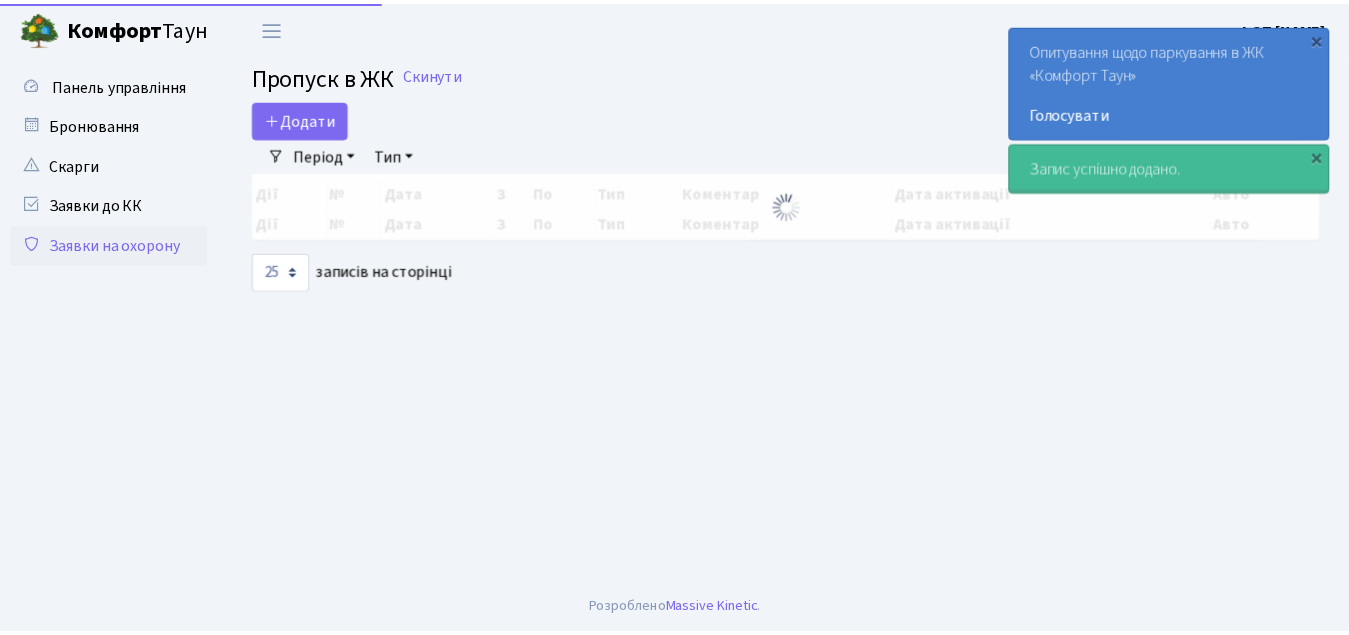 scroll, scrollTop: 0, scrollLeft: 0, axis: both 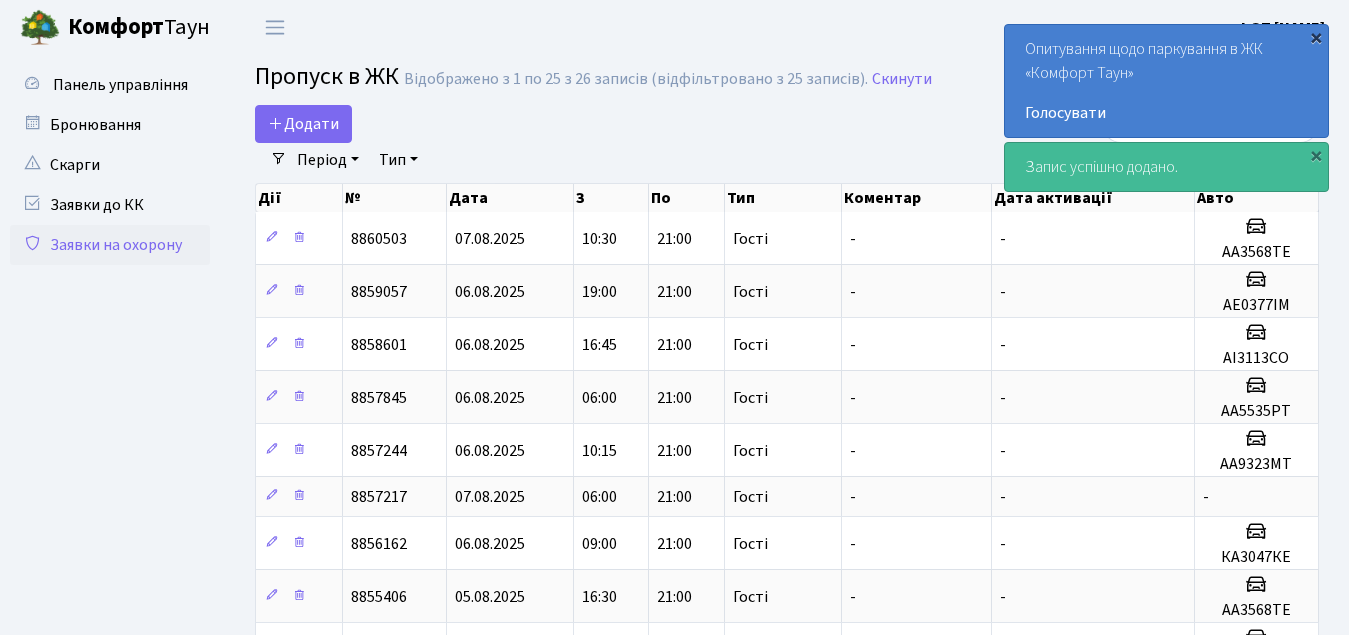 click on "×" at bounding box center [1316, 37] 